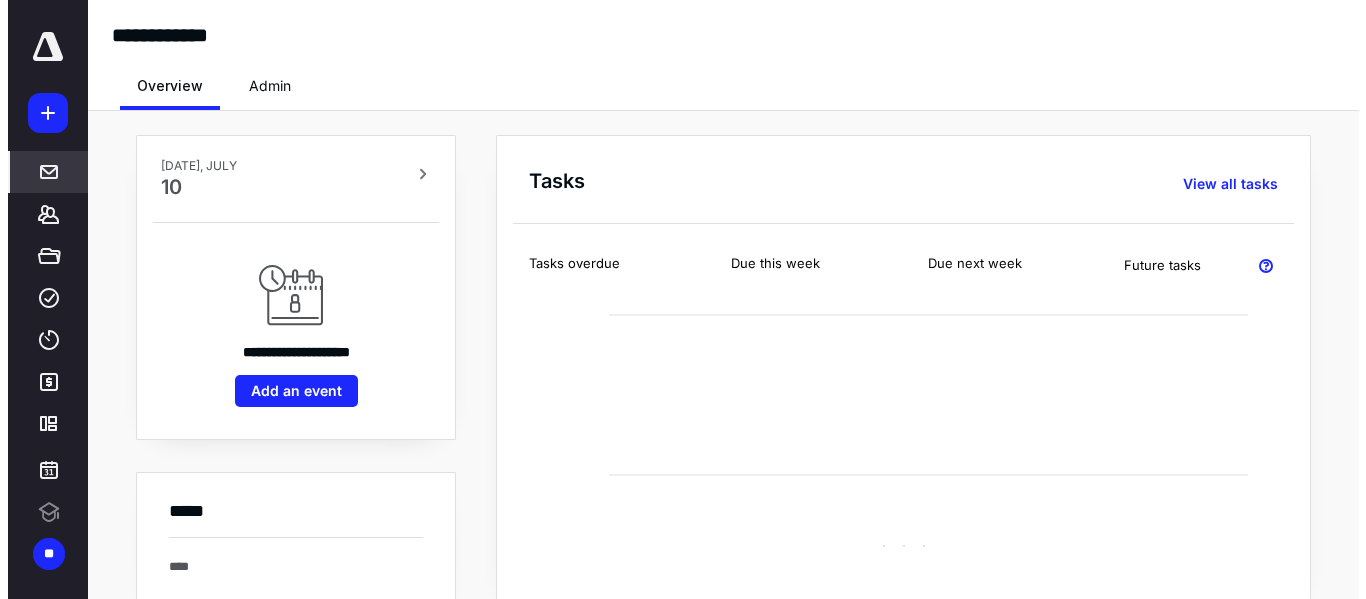 scroll, scrollTop: 0, scrollLeft: 0, axis: both 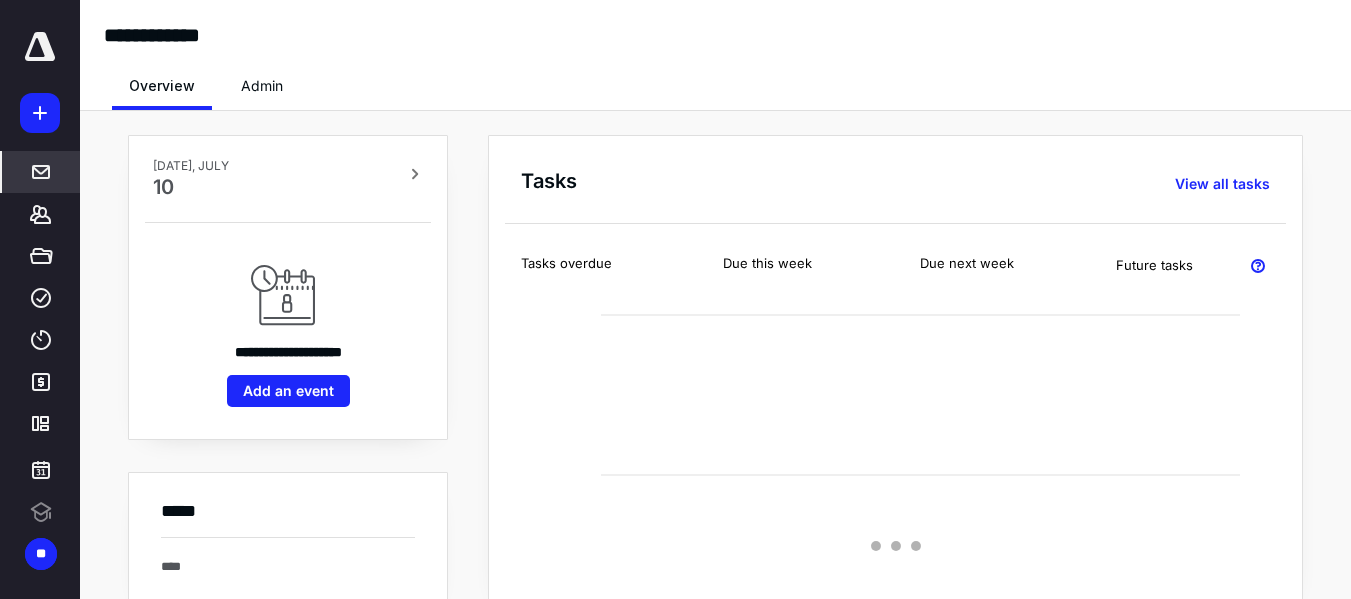 click 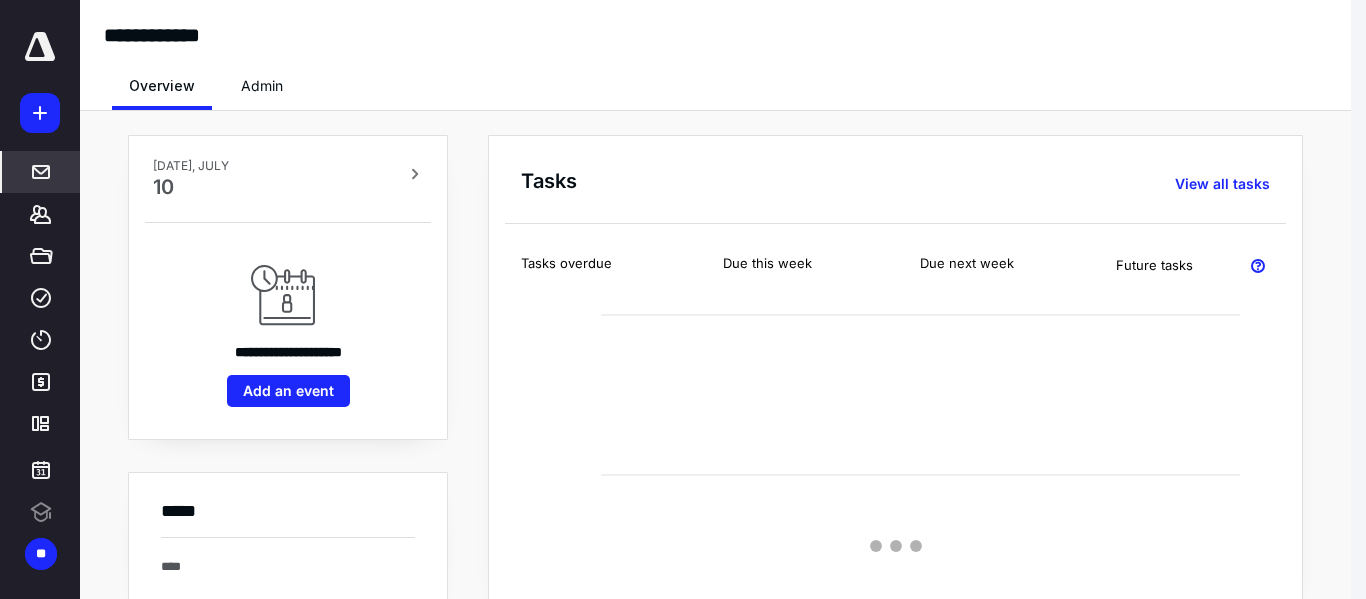 scroll, scrollTop: 0, scrollLeft: 0, axis: both 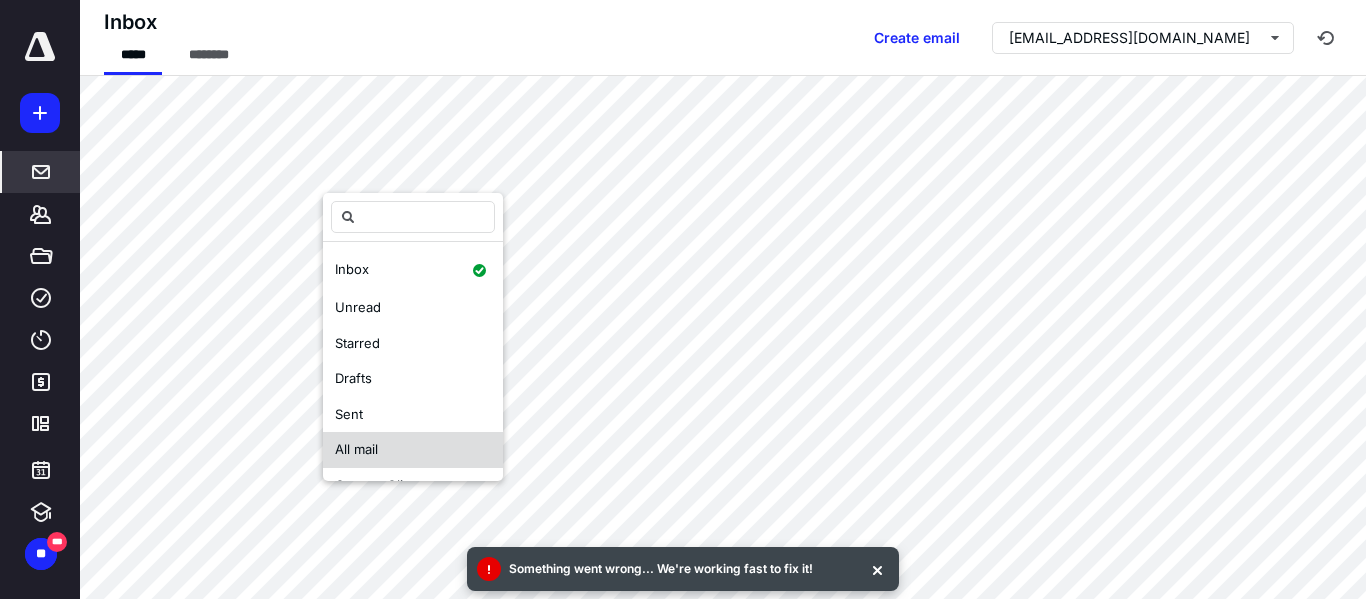 click on "All mail" at bounding box center (356, 449) 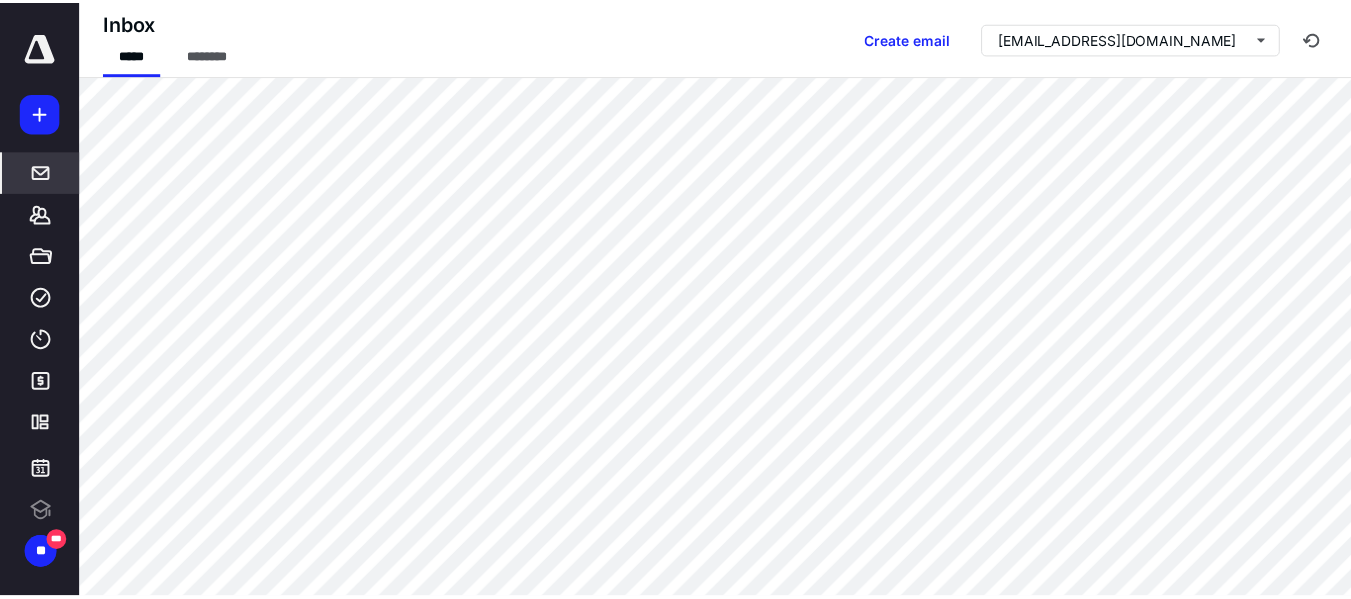 scroll, scrollTop: 0, scrollLeft: 0, axis: both 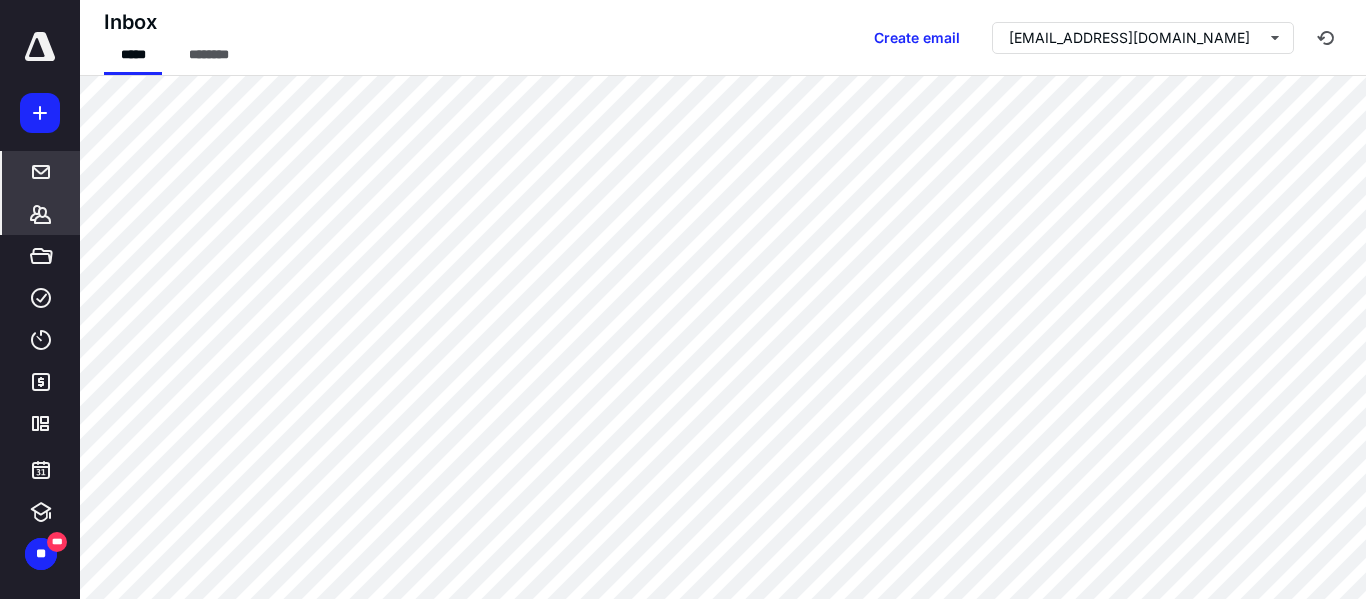 click on "*******" at bounding box center (41, 214) 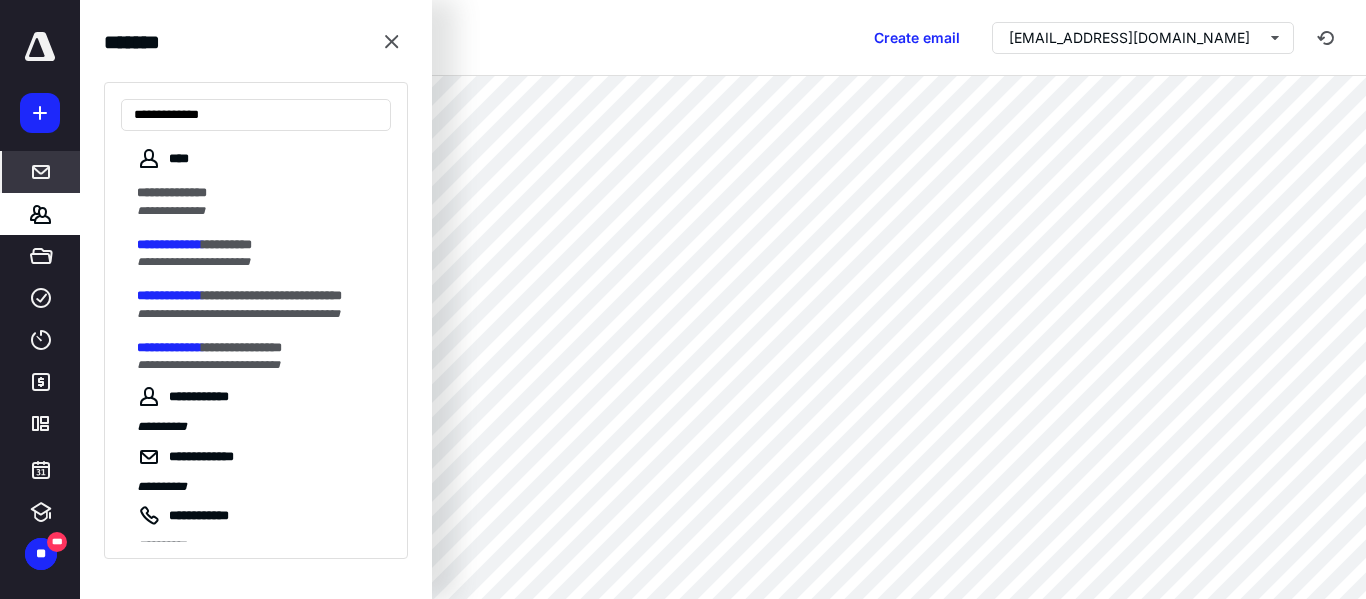 type on "**********" 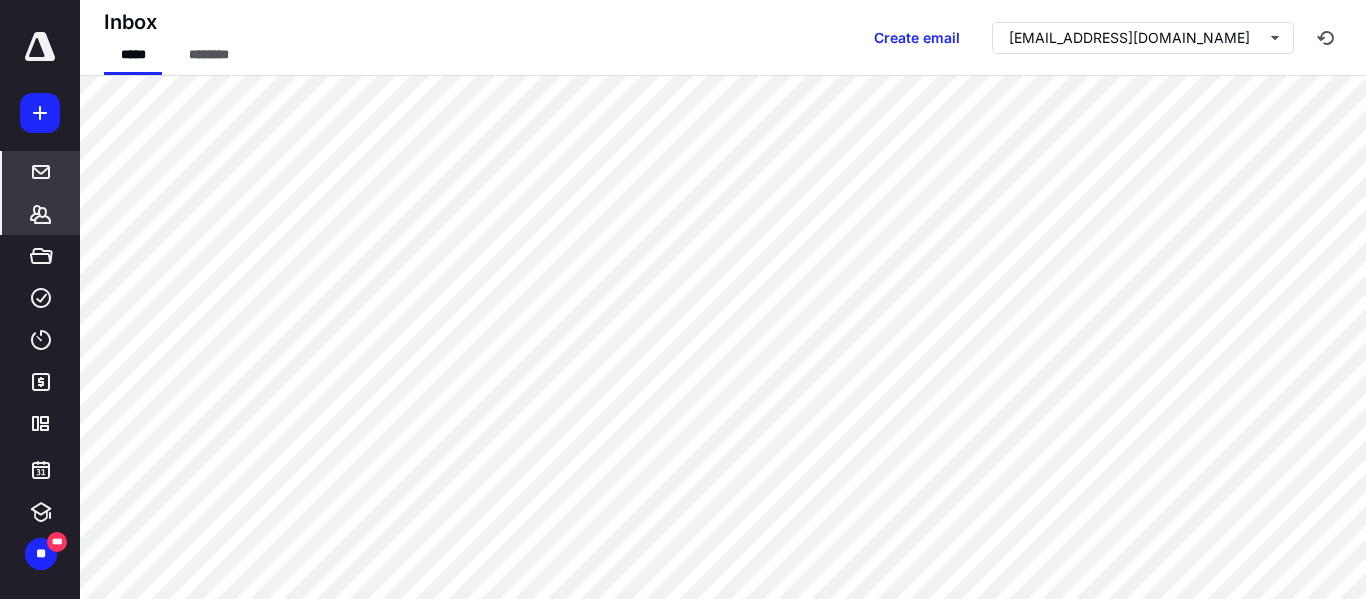 click on "*******" at bounding box center (41, 214) 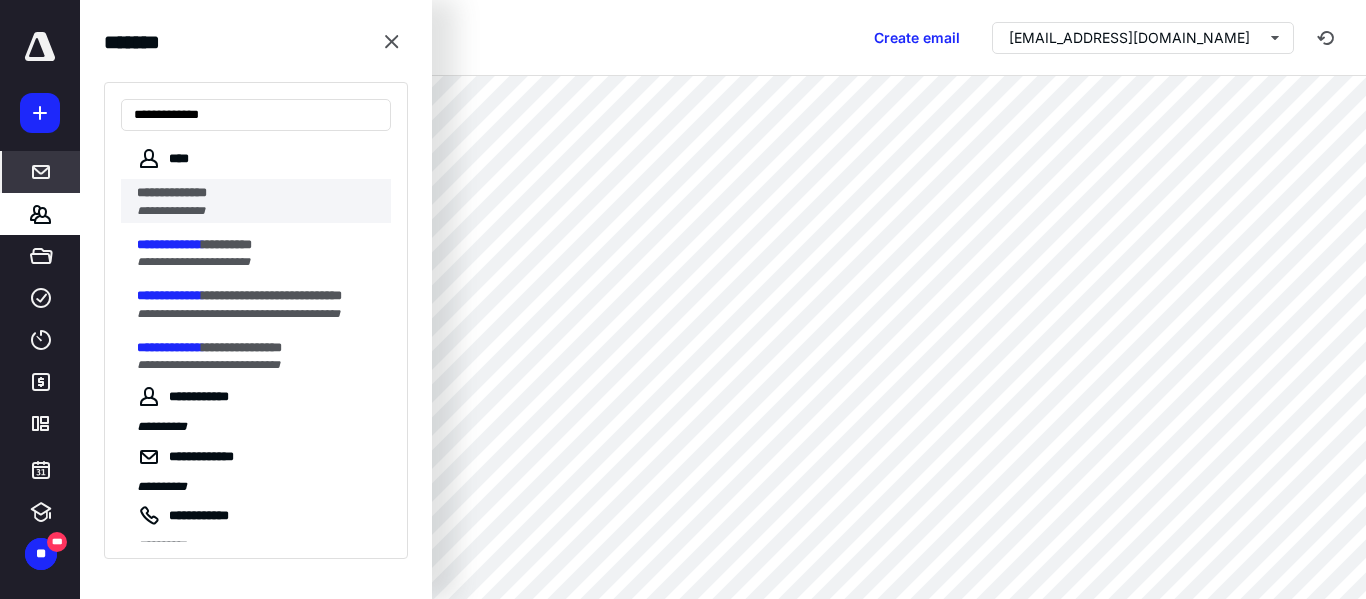 type on "**********" 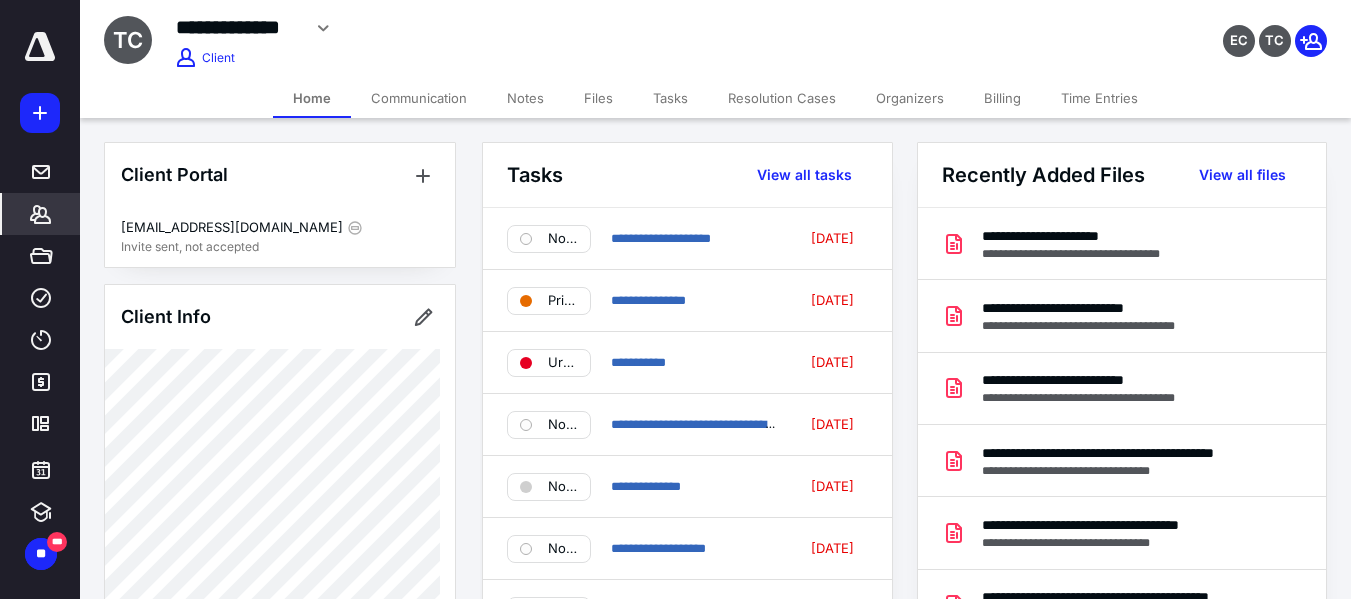 click on "Notes" at bounding box center [525, 98] 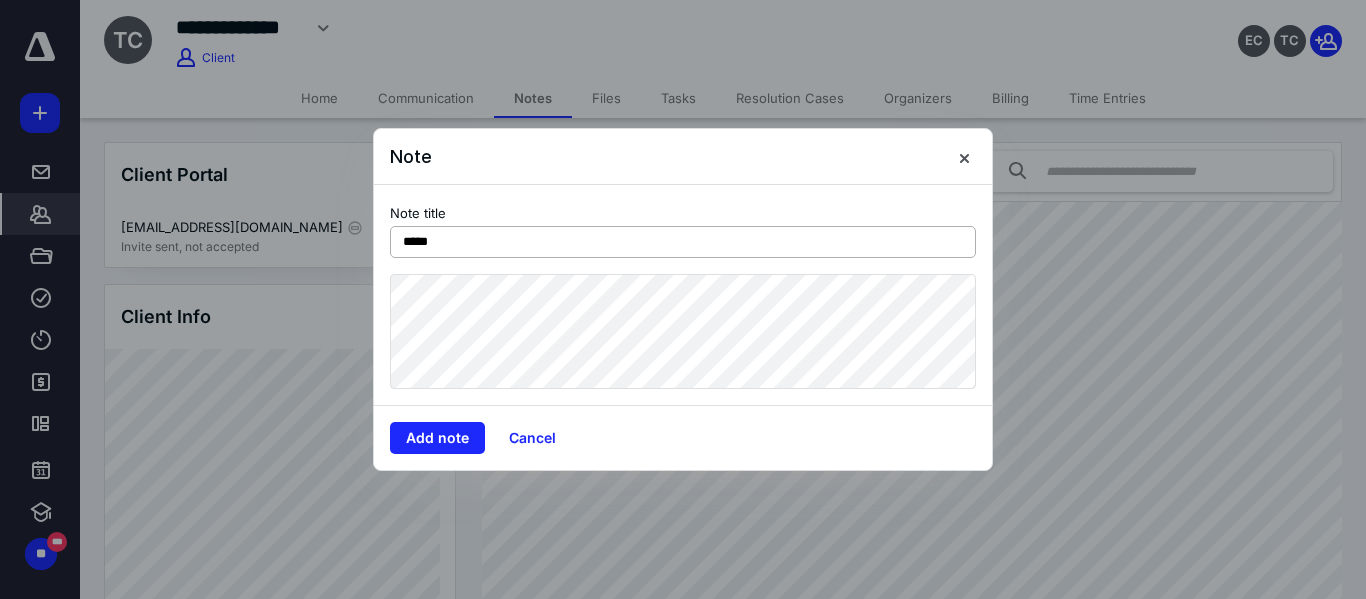type on "*****" 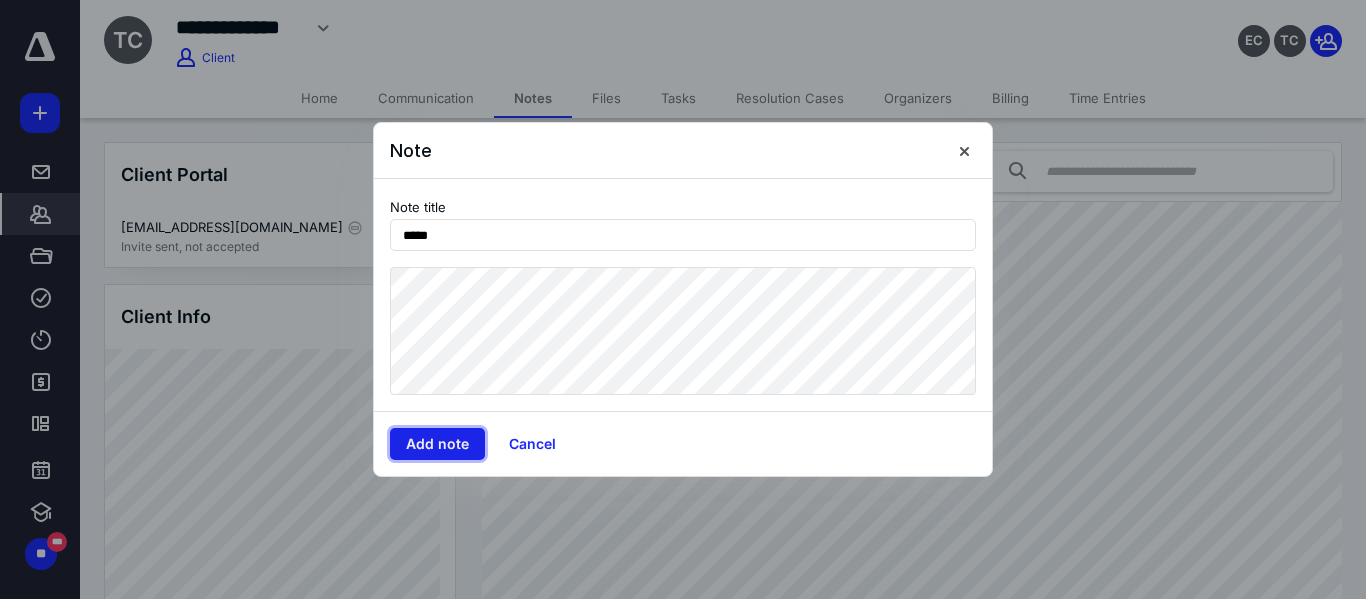 click on "Add note" at bounding box center [437, 444] 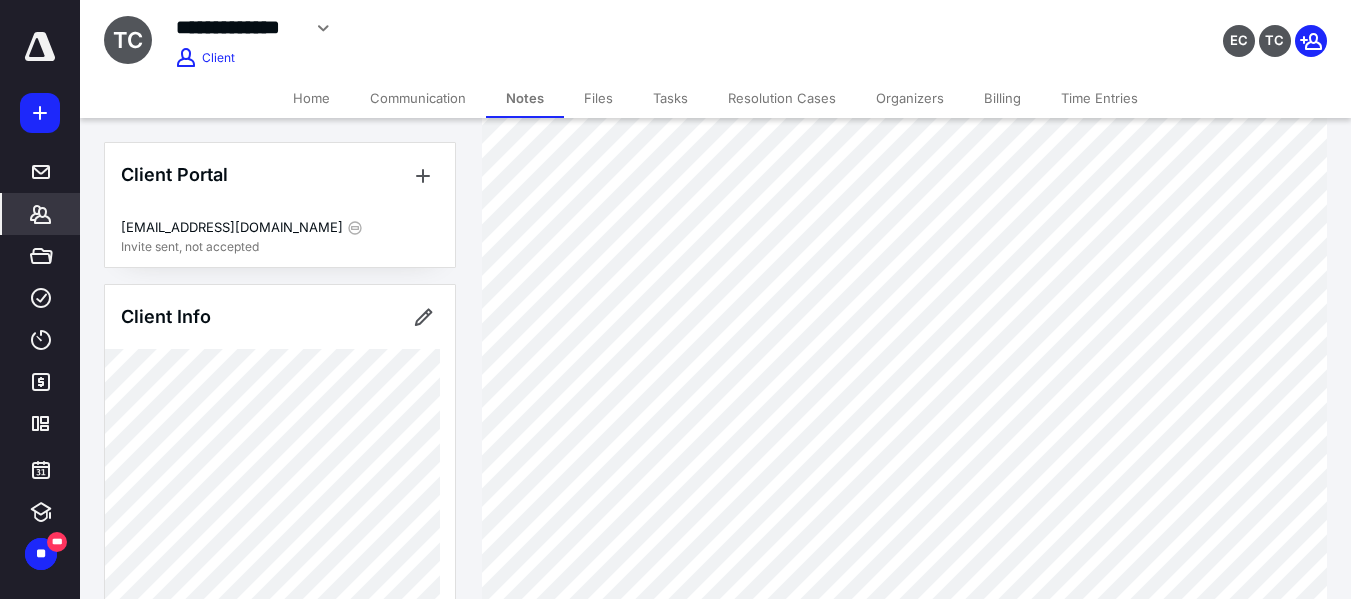 scroll, scrollTop: 1200, scrollLeft: 0, axis: vertical 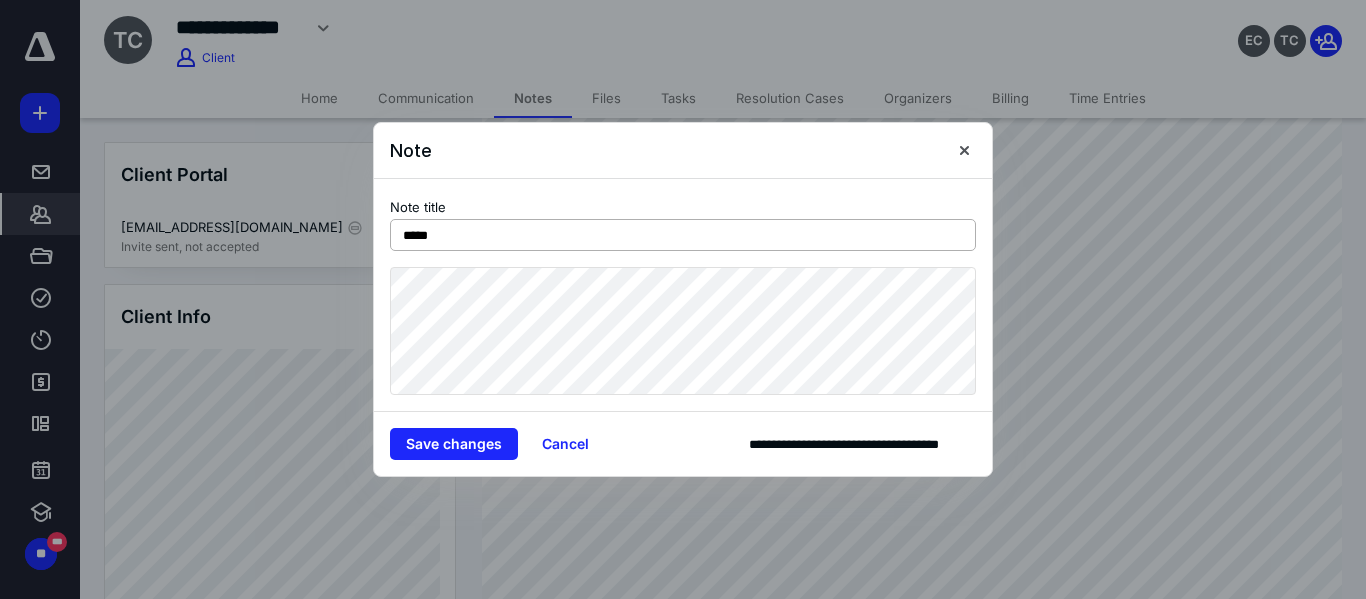 click on "*****" at bounding box center [683, 235] 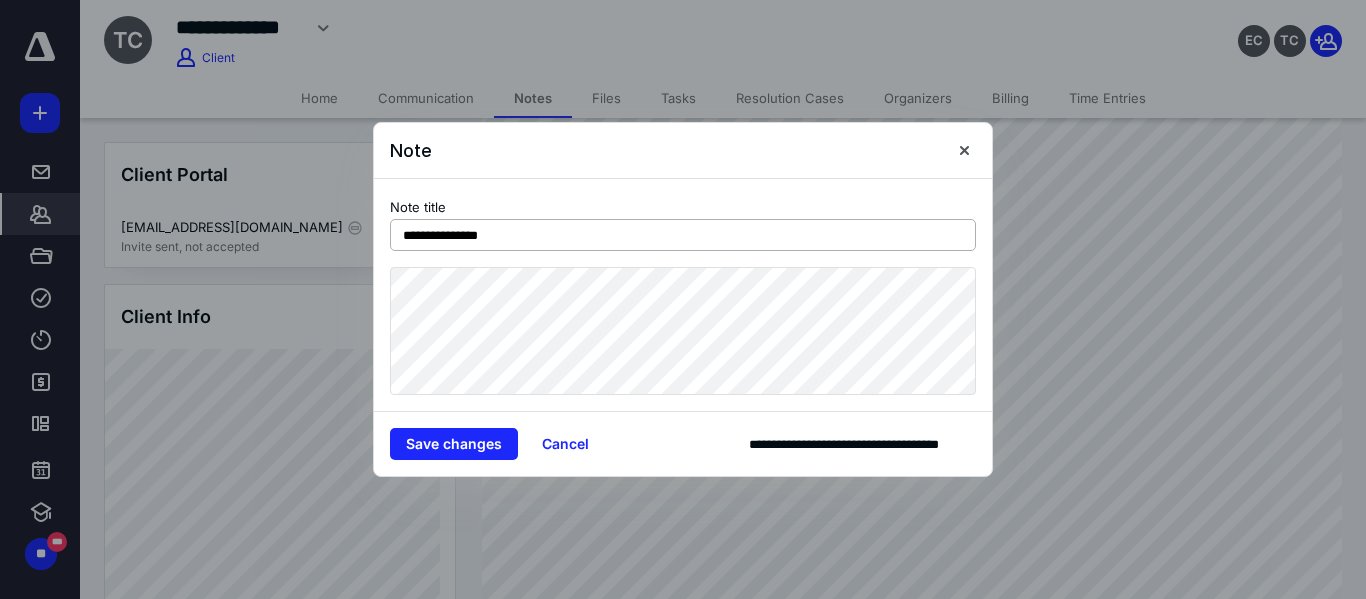 click on "**********" at bounding box center (683, 235) 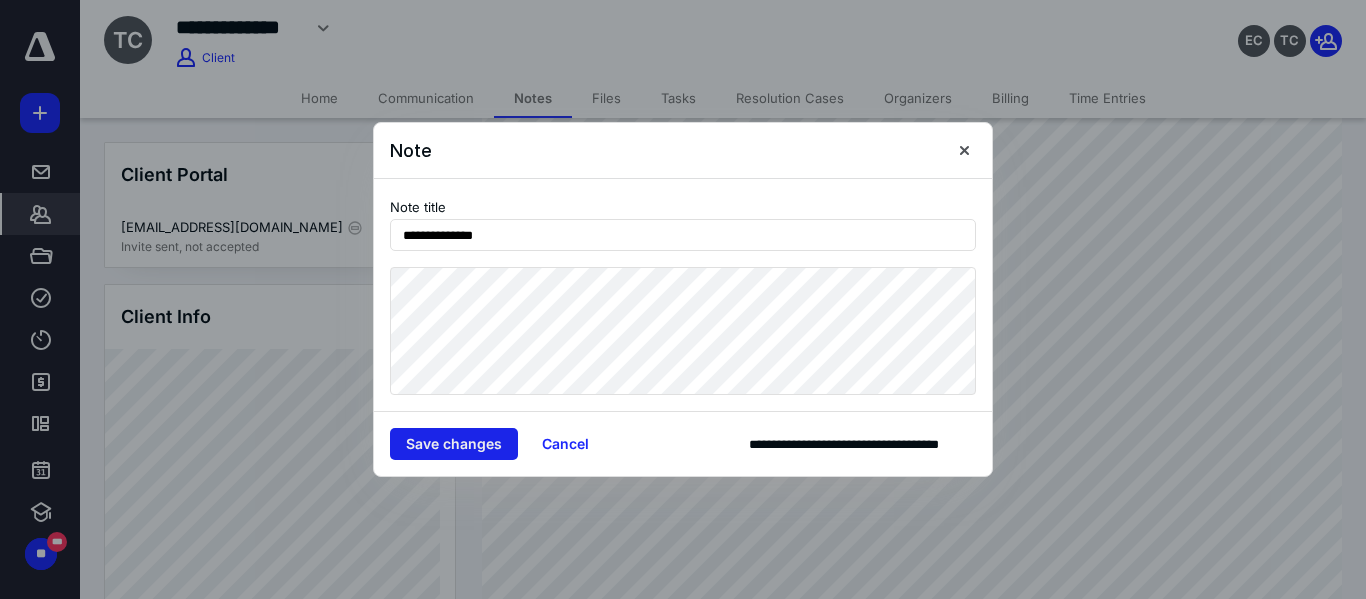 type on "**********" 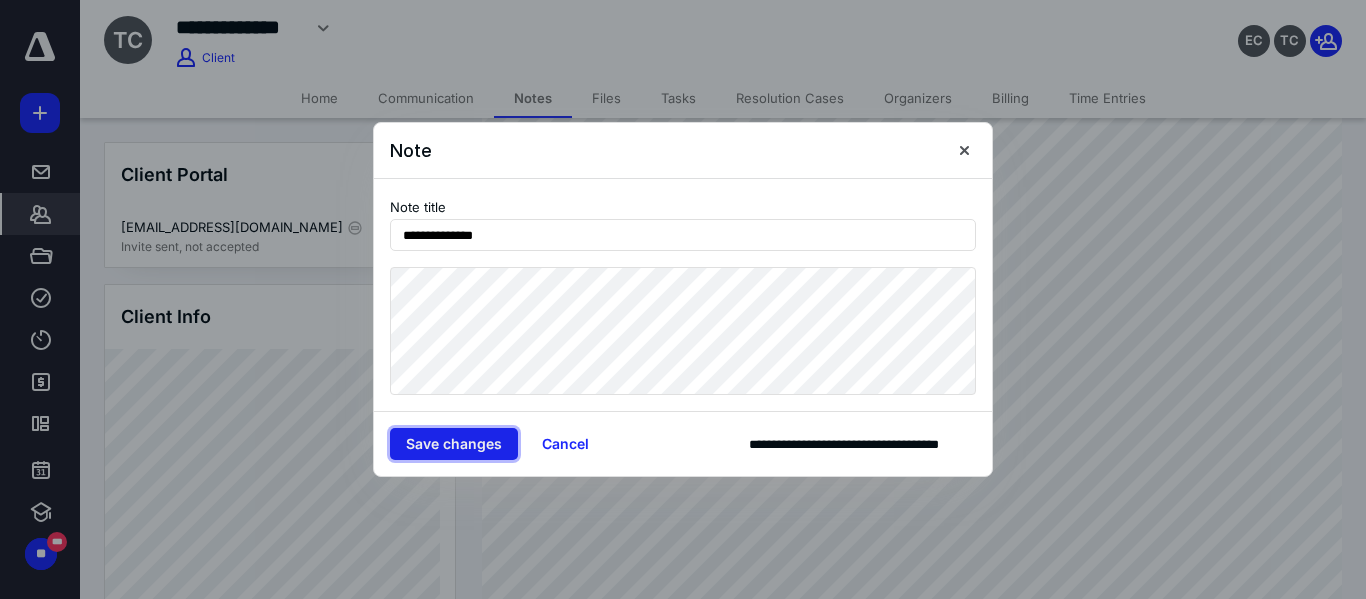 click on "Save changes" at bounding box center [454, 444] 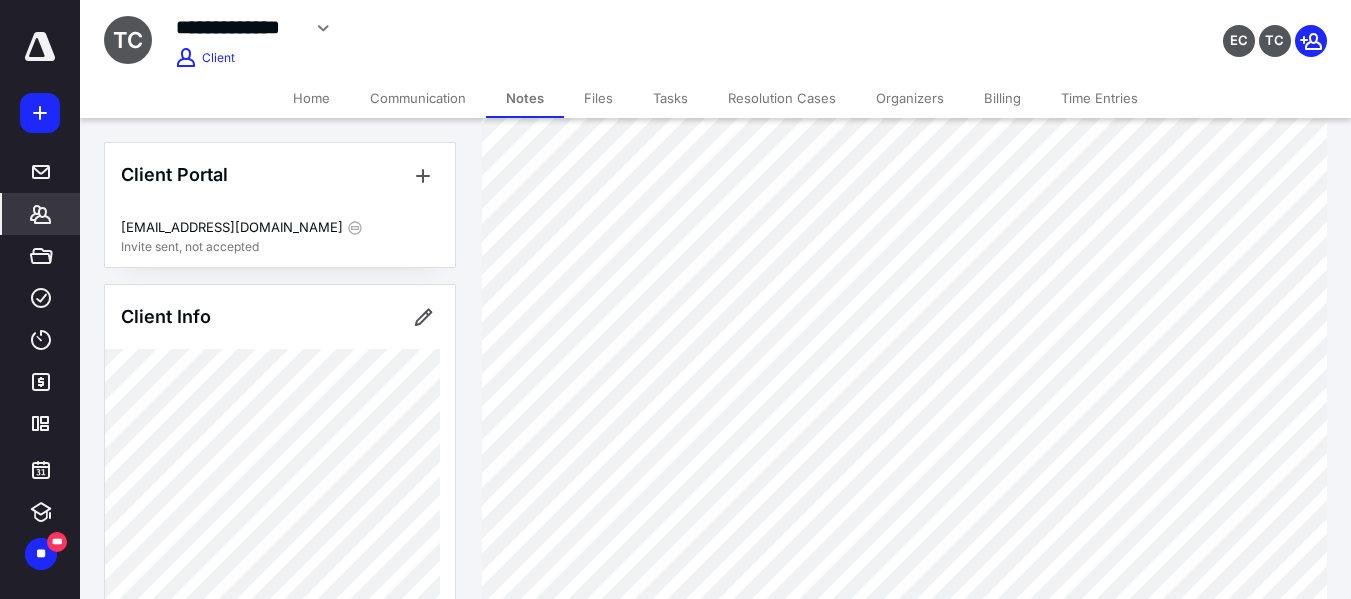 scroll, scrollTop: 1100, scrollLeft: 0, axis: vertical 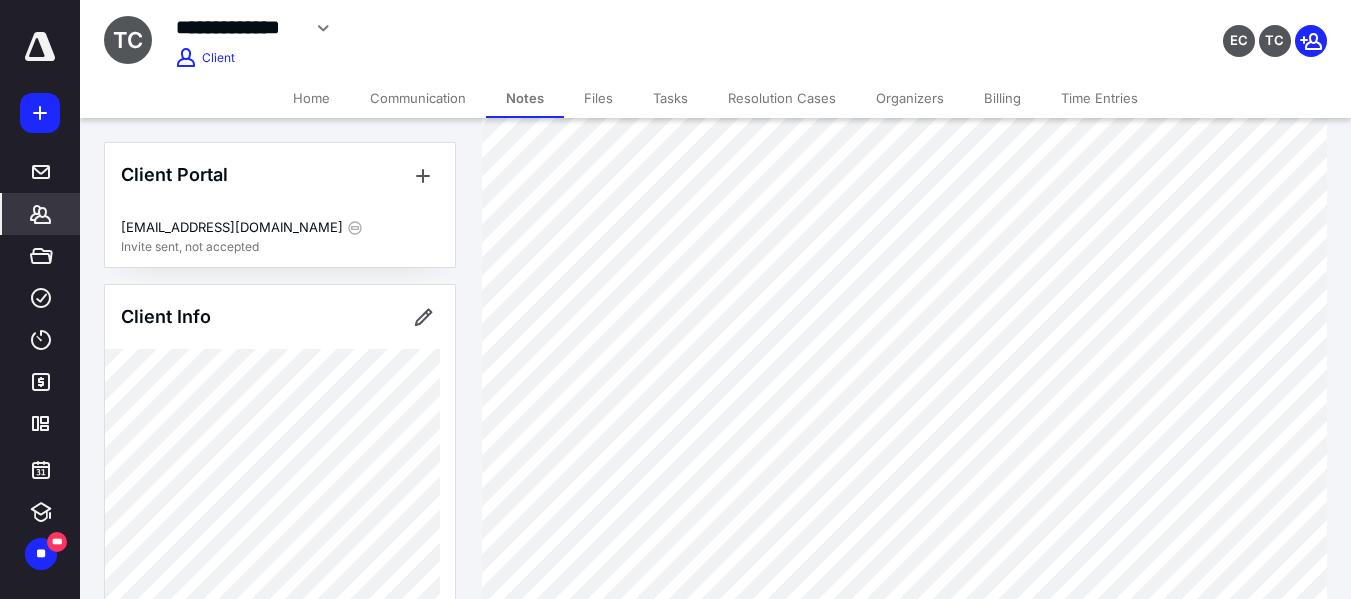 click on "Notes Expand all Archived notes" at bounding box center [915, 35396] 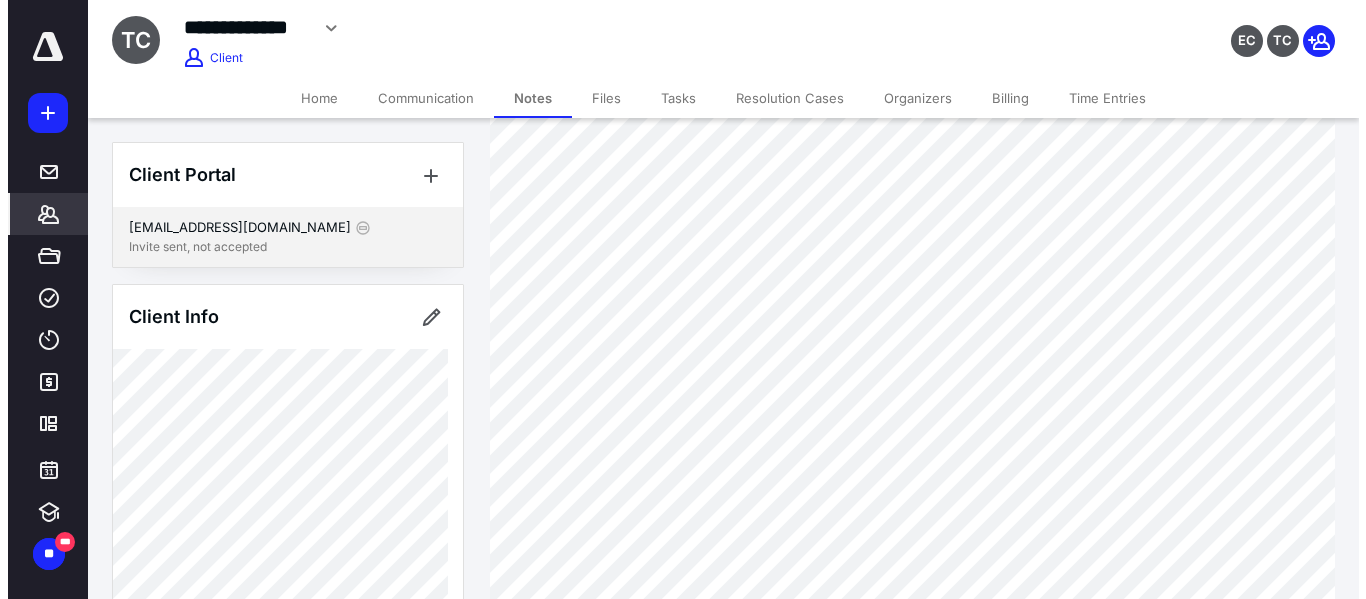 scroll, scrollTop: 1320, scrollLeft: 0, axis: vertical 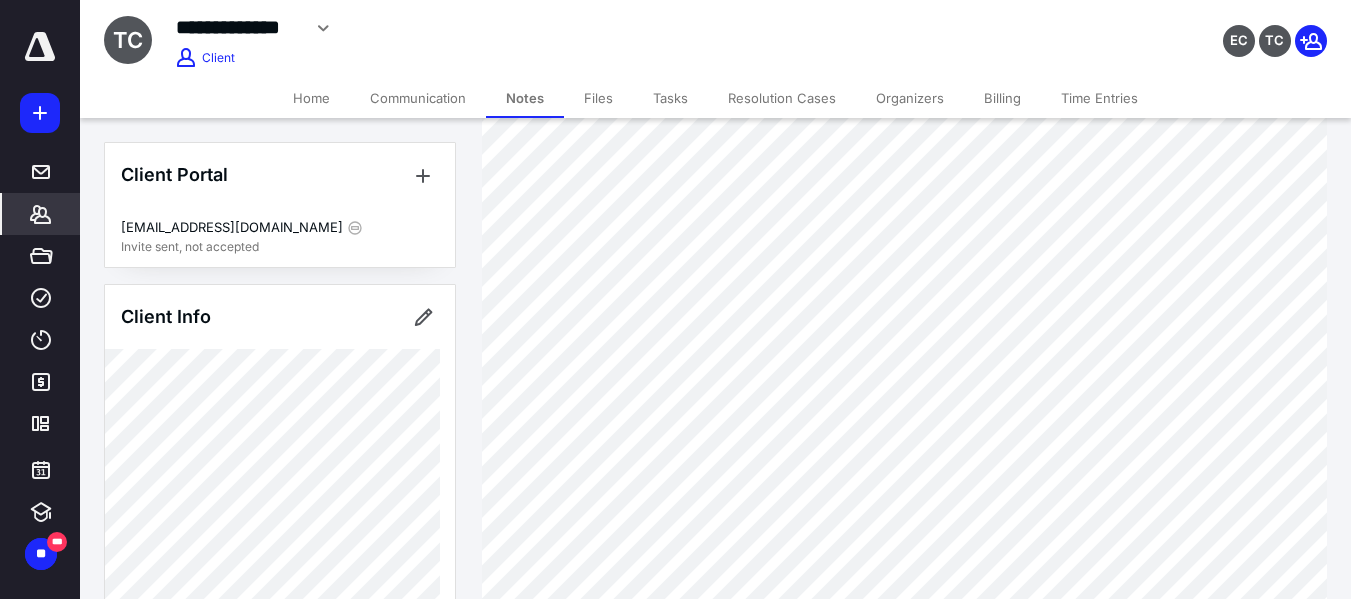 click on "***** ******* ***** **** **** ******* *********" at bounding box center [40, 238] 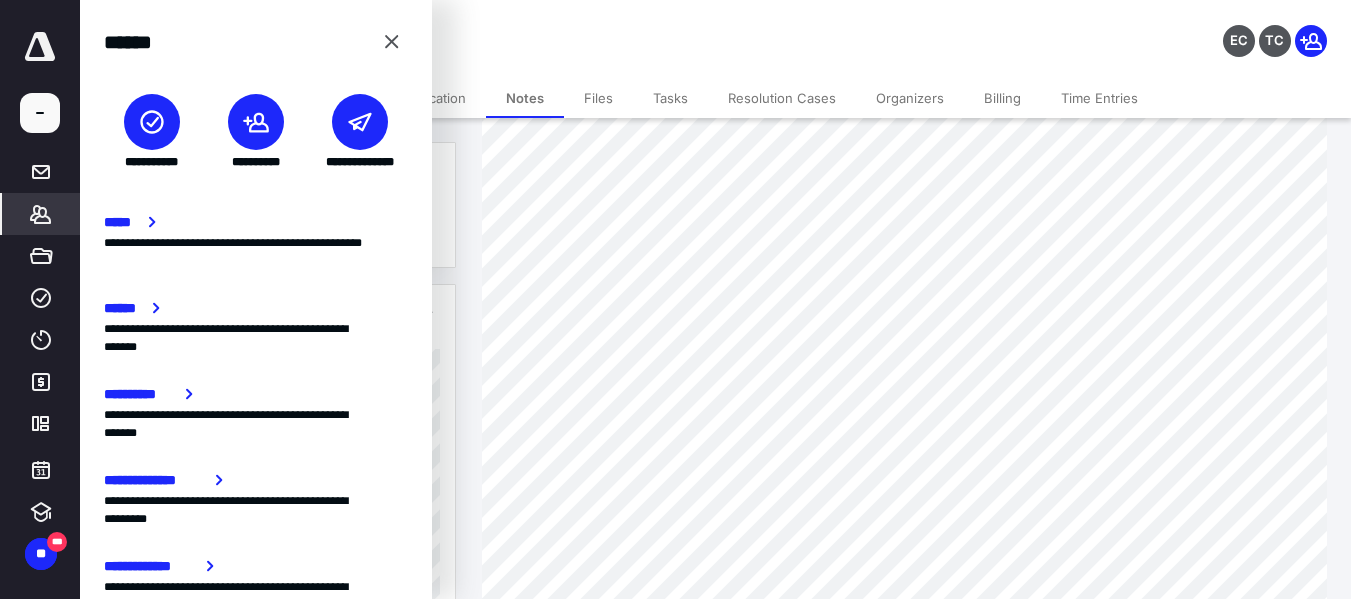 click at bounding box center (152, 122) 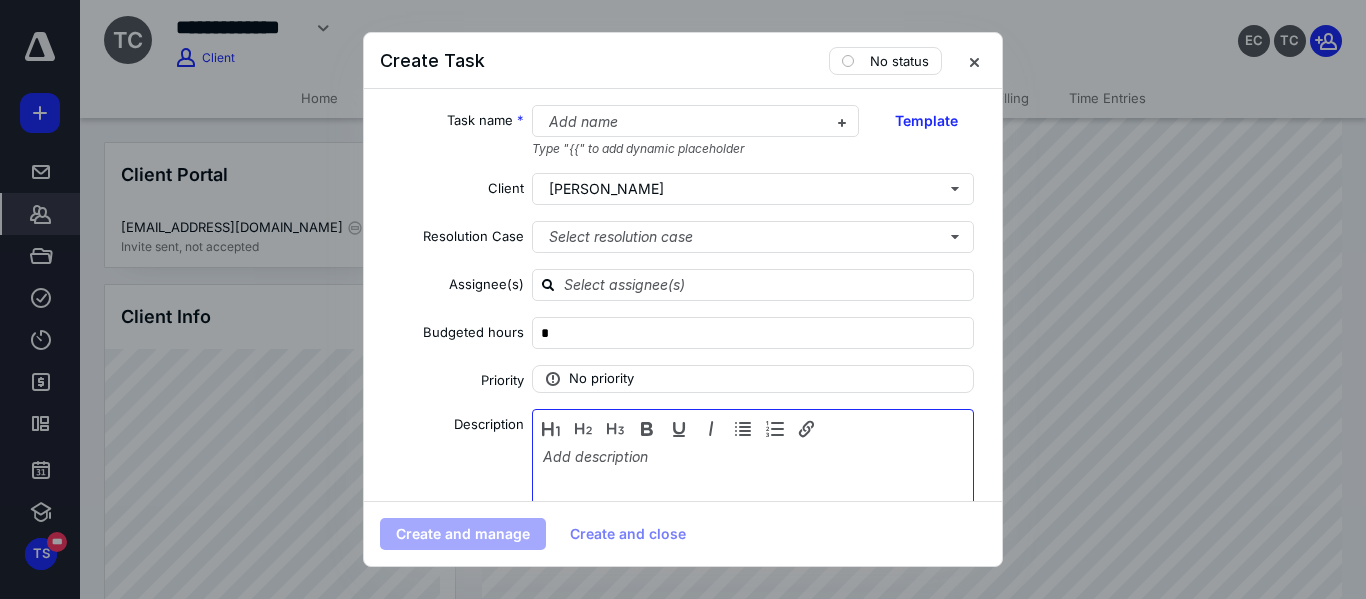 click at bounding box center (753, 498) 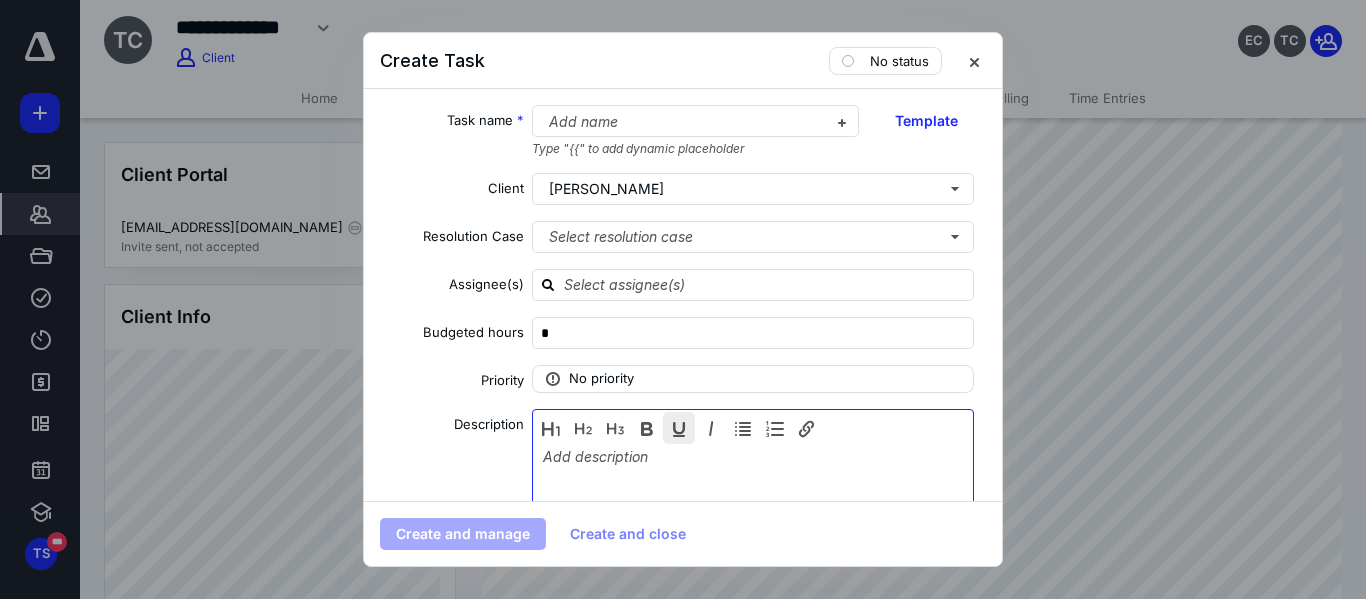 type 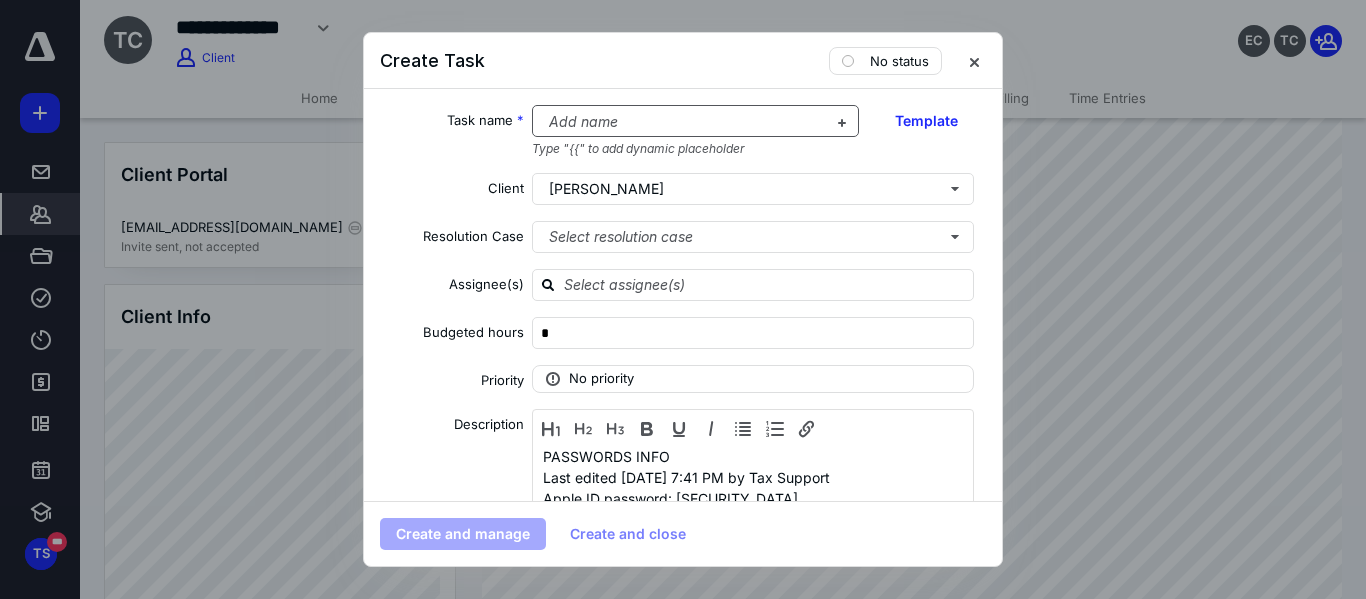 click at bounding box center [684, 122] 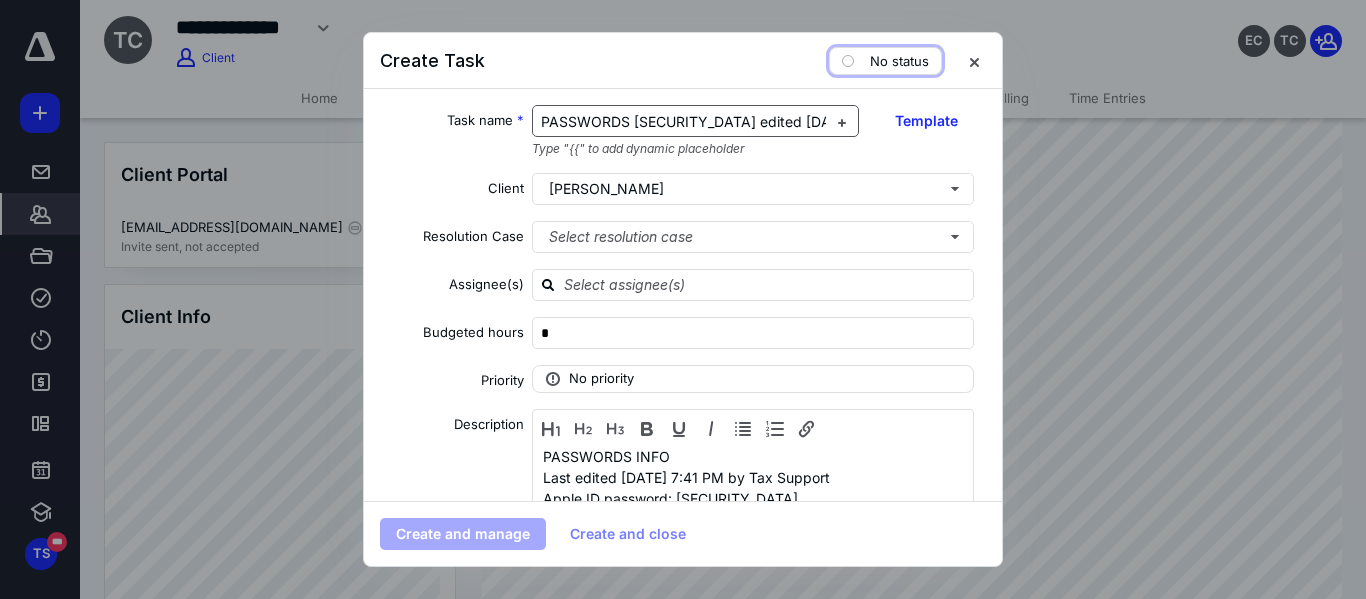 click on "No status" at bounding box center [885, 61] 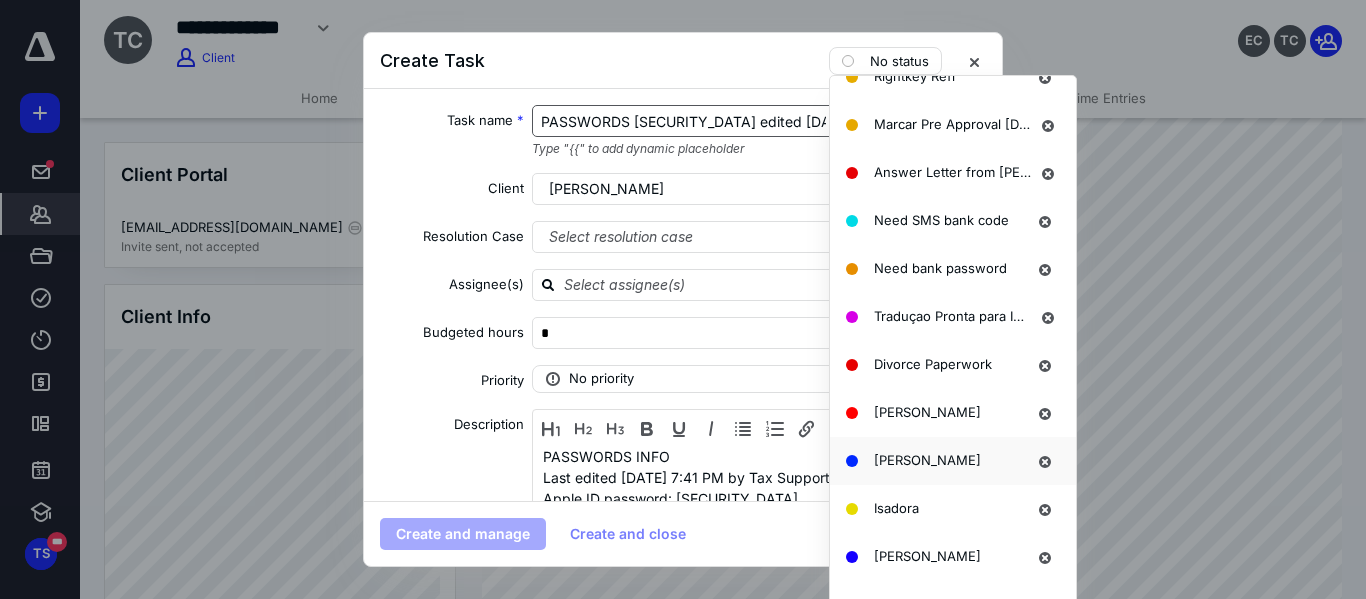 scroll, scrollTop: 1529, scrollLeft: 0, axis: vertical 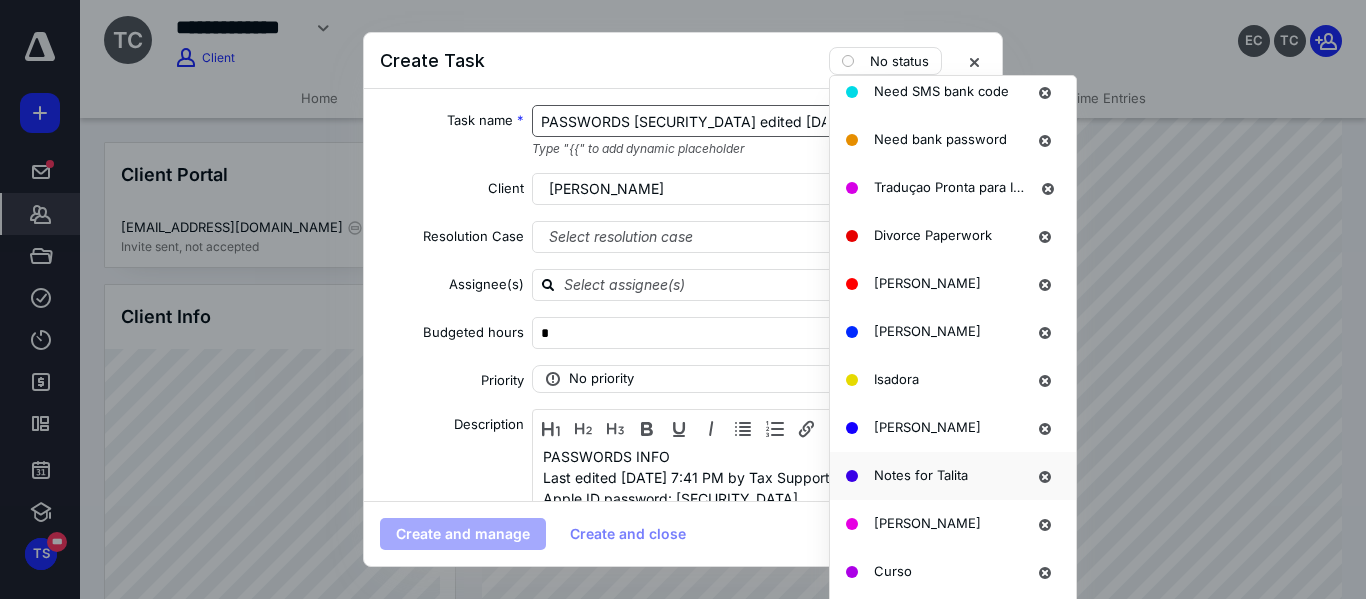 click on "Notes for Talita" at bounding box center [921, 475] 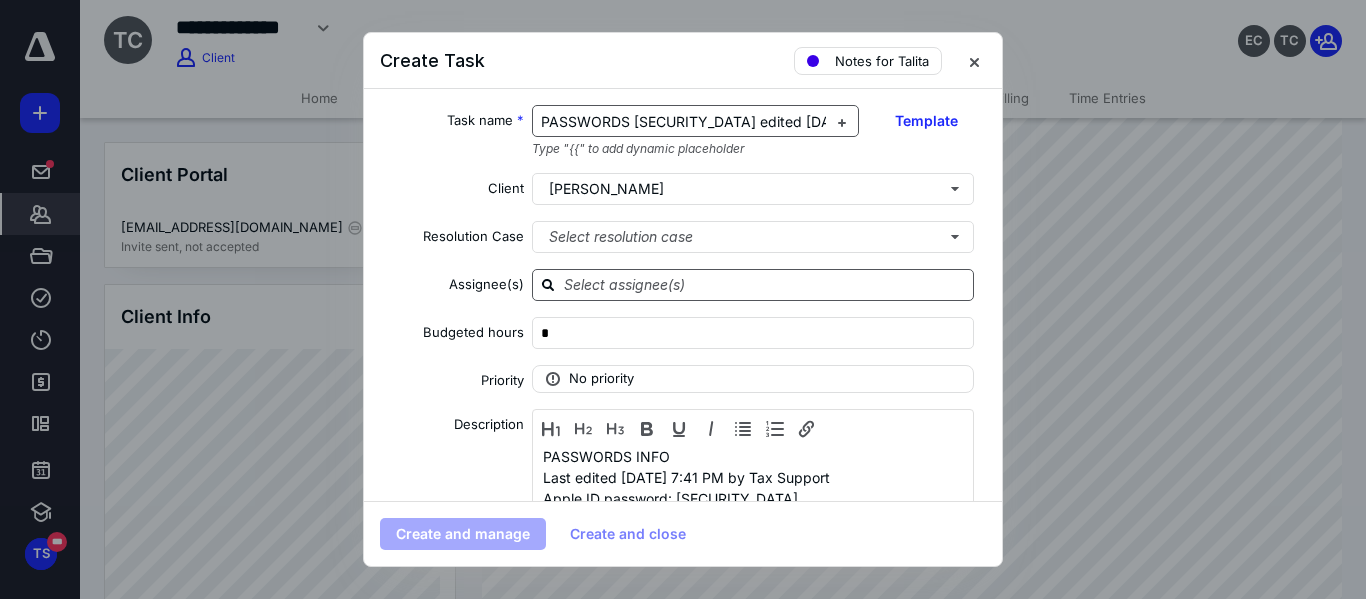 click at bounding box center [753, 285] 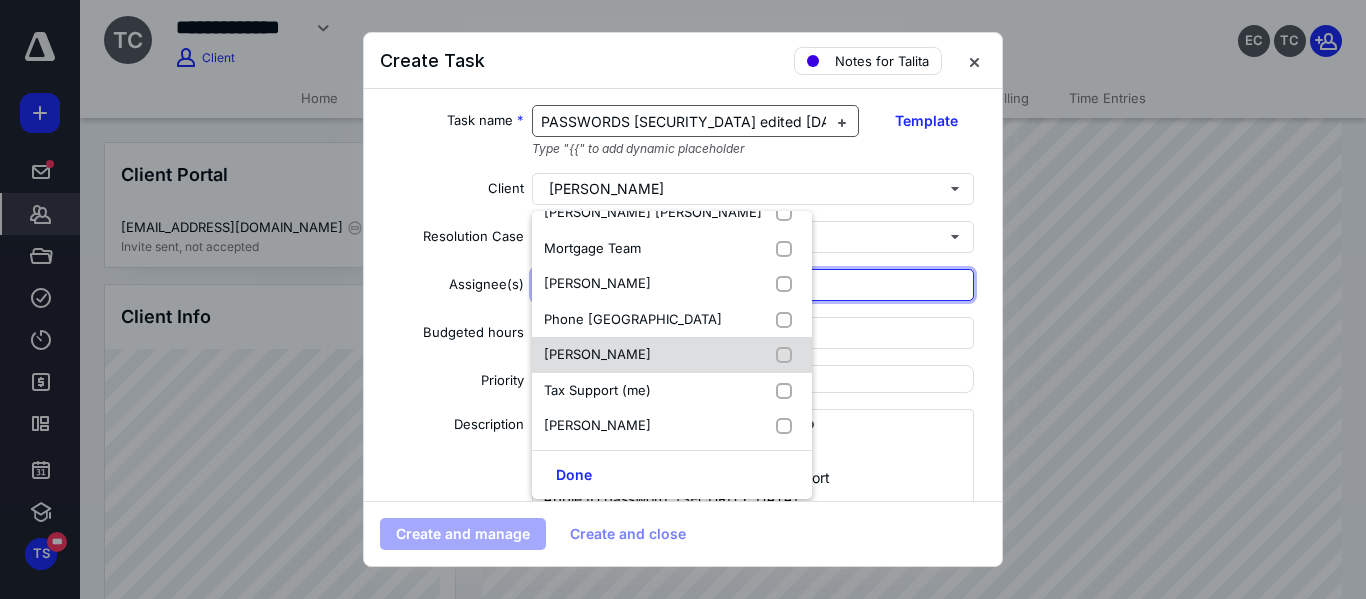 scroll, scrollTop: 310, scrollLeft: 0, axis: vertical 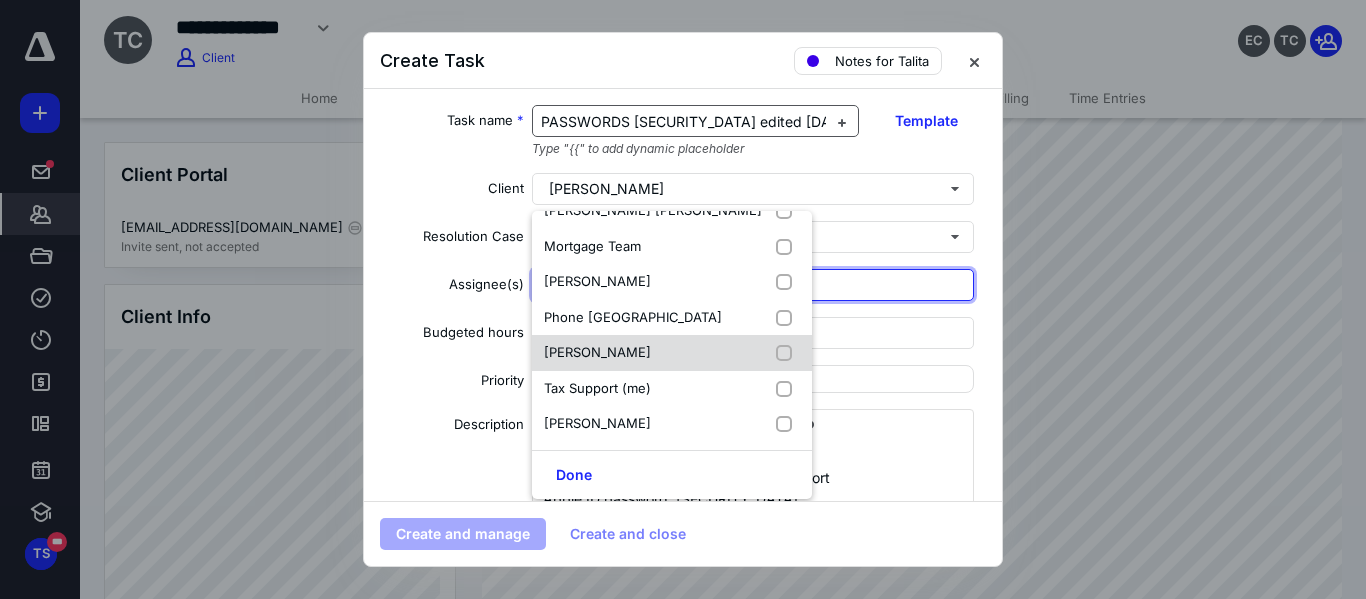 click on "Talita Camilo" at bounding box center (597, 352) 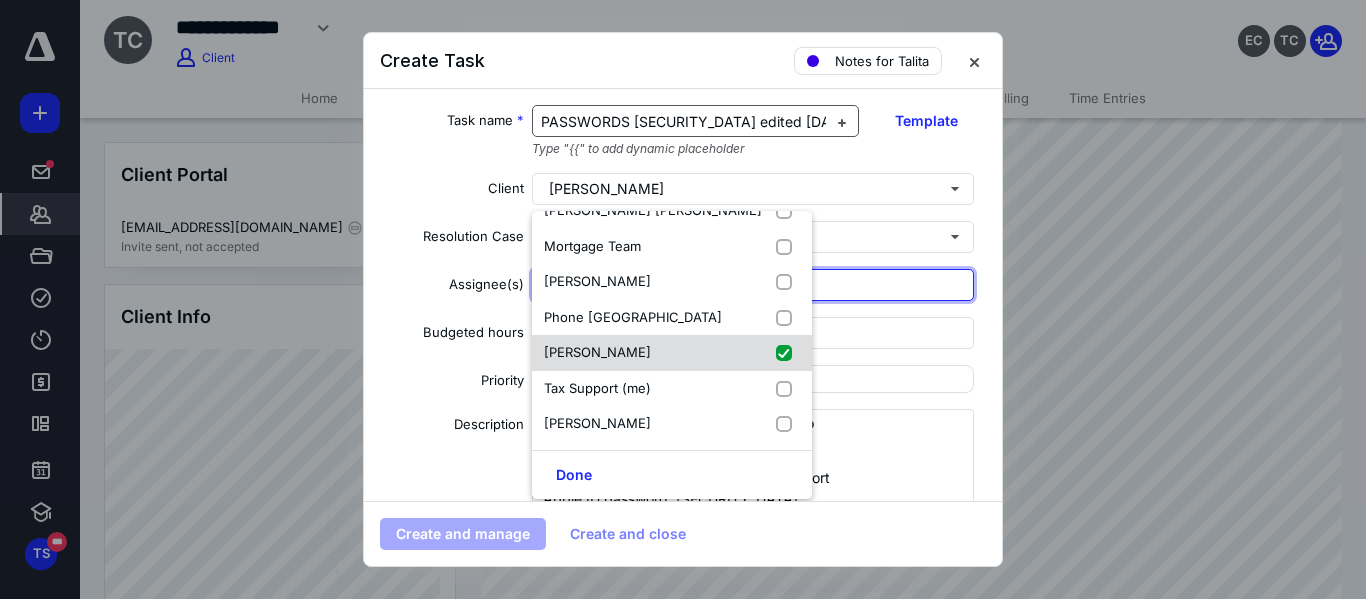 checkbox on "true" 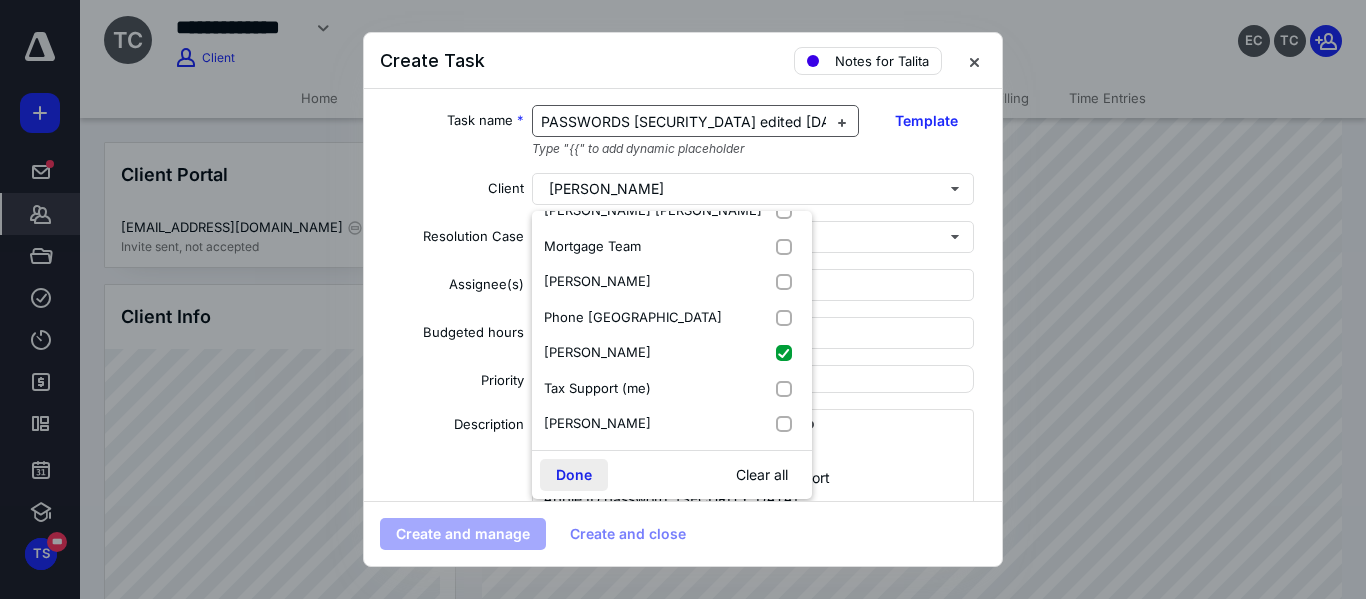 drag, startPoint x: 559, startPoint y: 481, endPoint x: 539, endPoint y: 479, distance: 20.09975 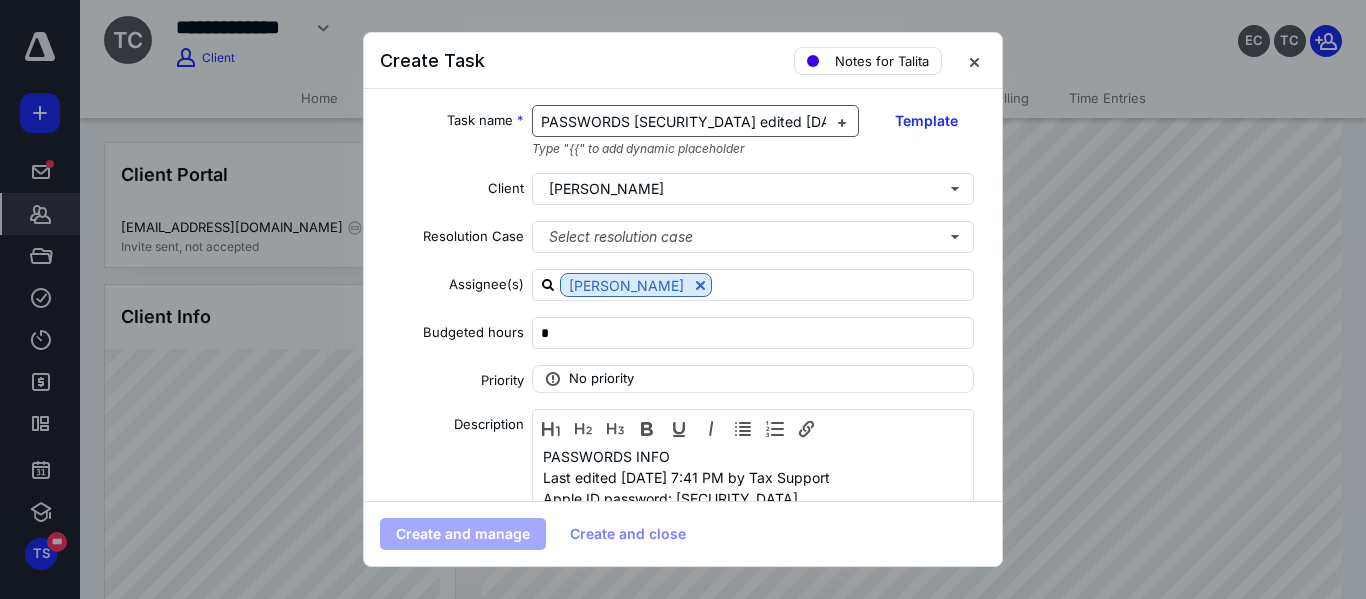 click on "Description" at bounding box center [452, 486] 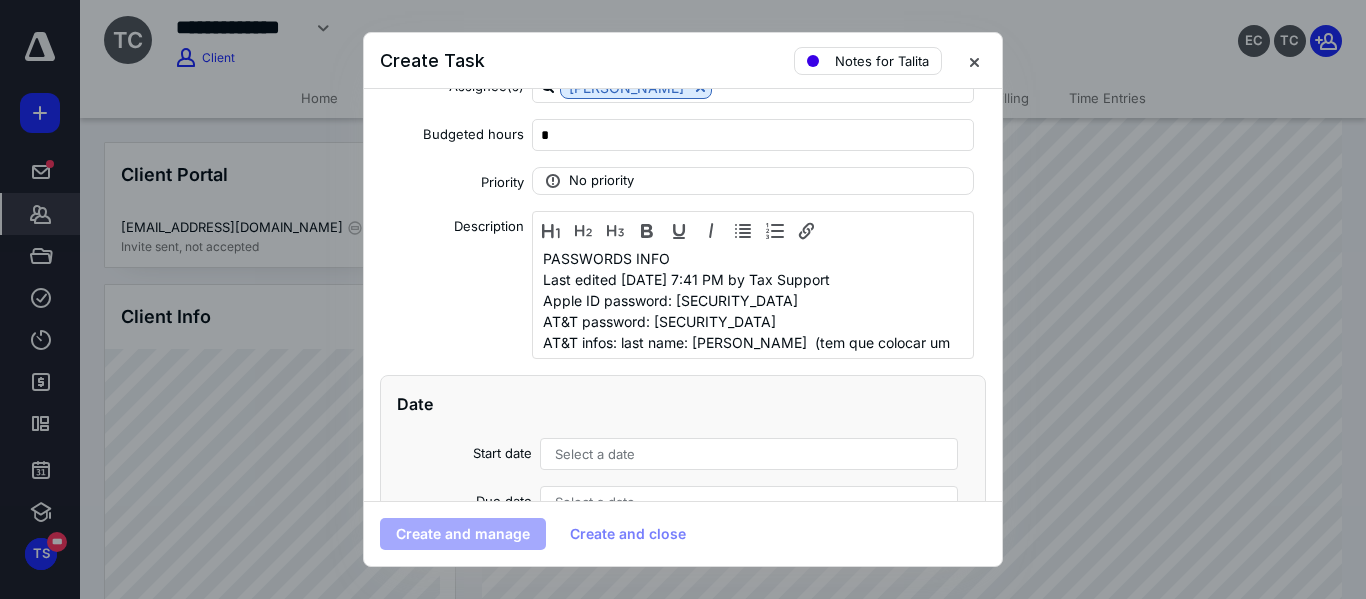scroll, scrollTop: 200, scrollLeft: 0, axis: vertical 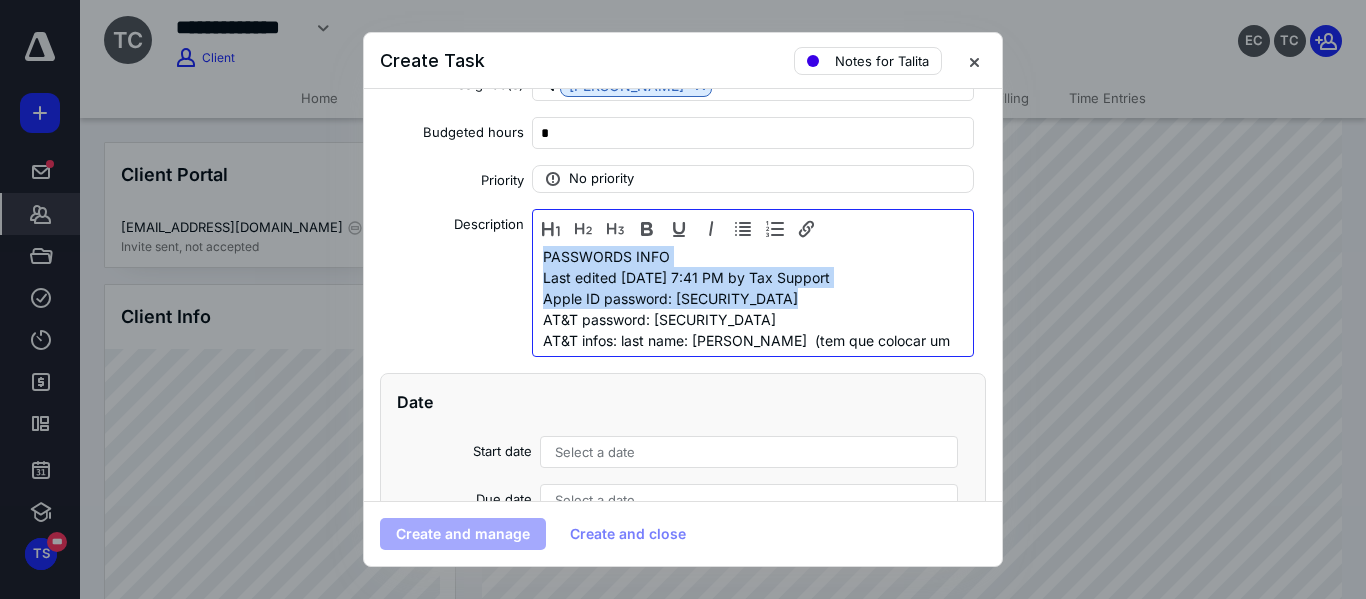 drag, startPoint x: 804, startPoint y: 296, endPoint x: 529, endPoint y: 240, distance: 280.6439 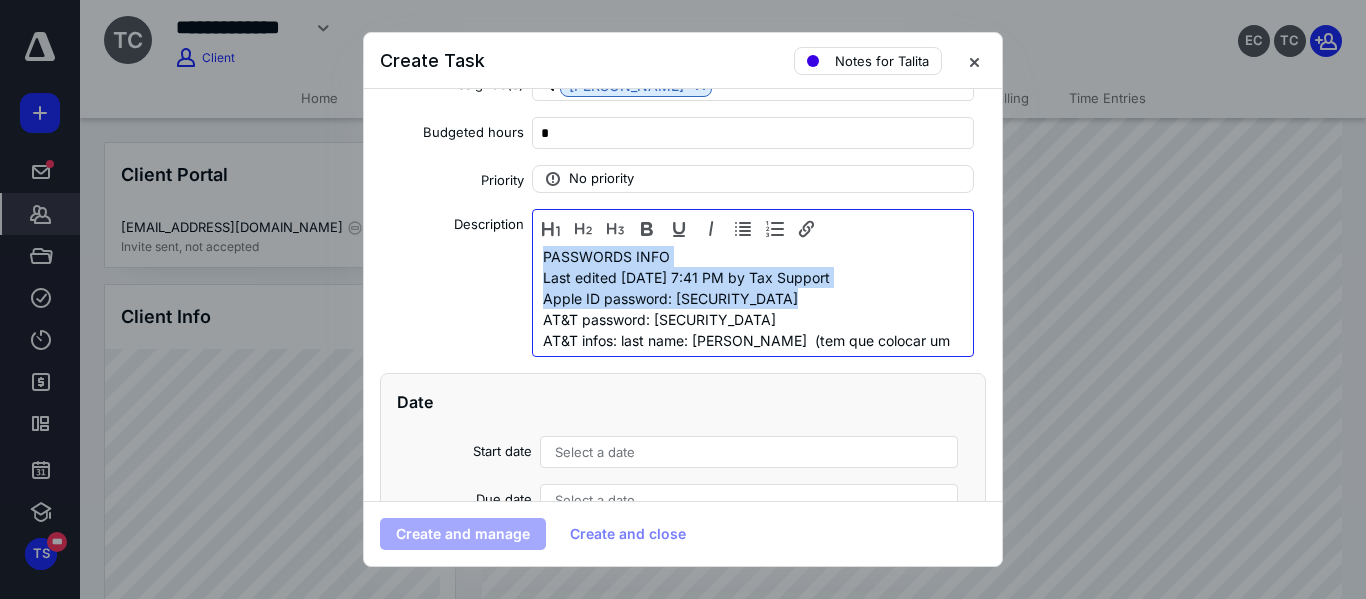 click on "PASSWORDS INFO Last edited July 10, 2025 at 7:41 PM by Tax Support Apple ID password: Bead667milt768! AT&T password: Bead667milt768!  AT&T infos: last name: Camilo  (tem que colocar um "espaco" depois do Camilo, pra dar certo) Created by Tax Support on 7/10/2025" at bounding box center (753, 283) 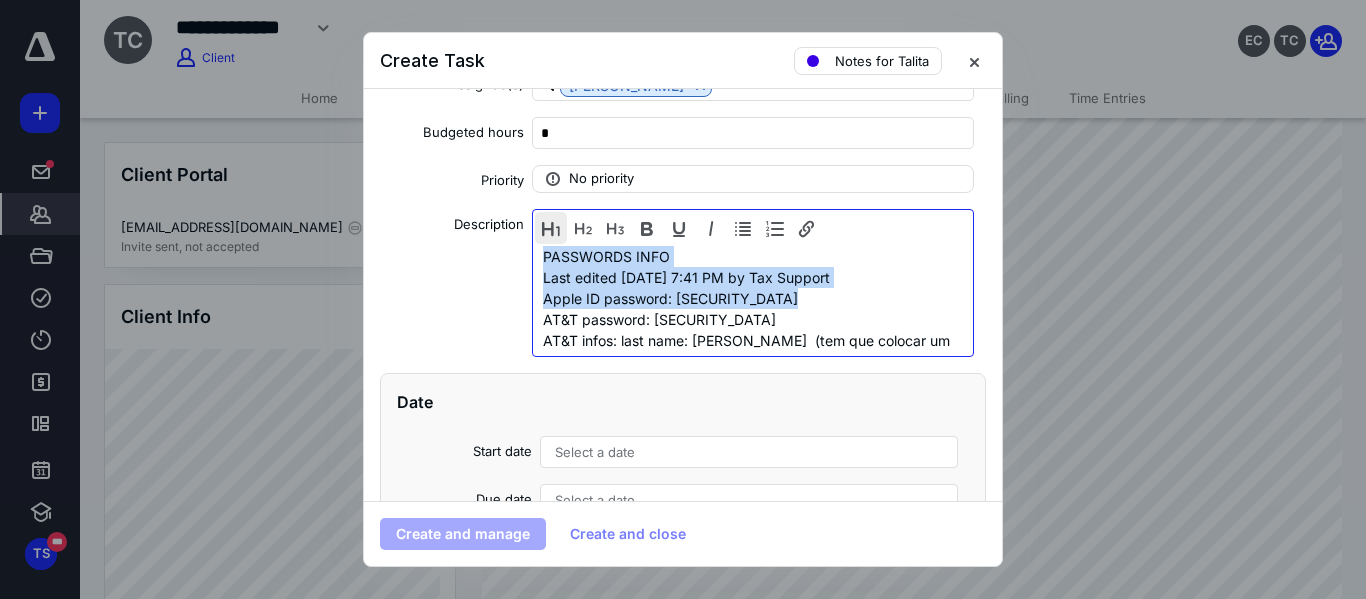 copy on "PASSWORDS INFO Last edited July 10, 2025 at 7:41 PM by Tax Support Apple ID password: Bead667milt768!" 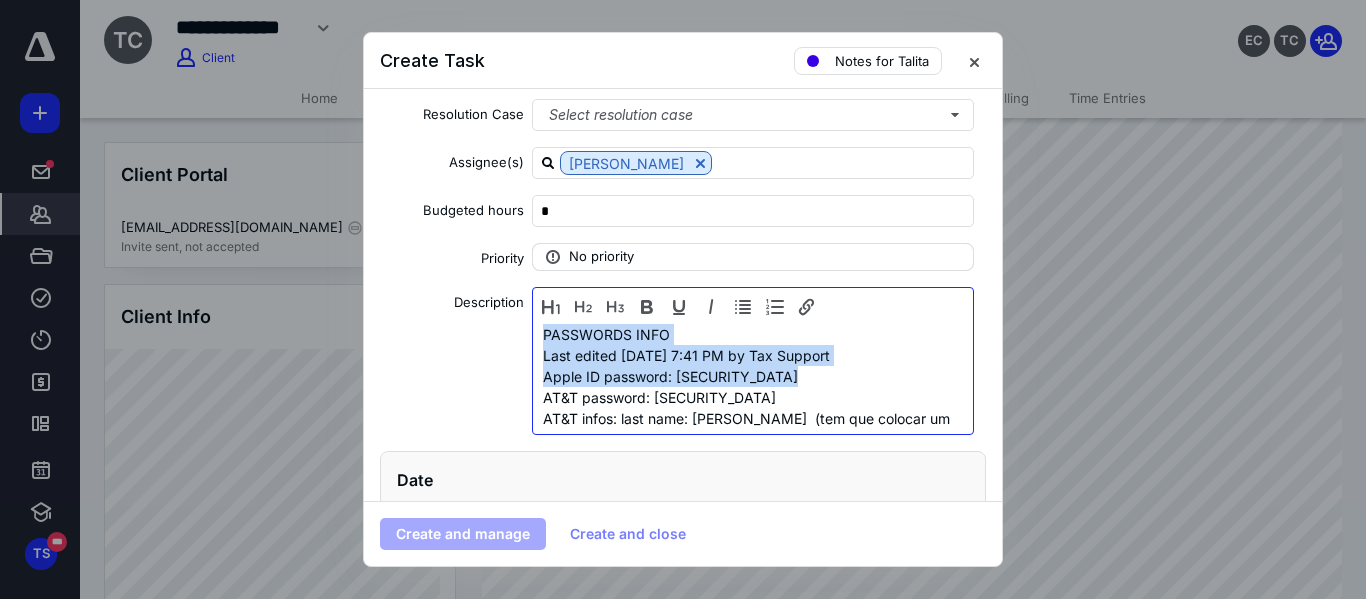 scroll, scrollTop: 0, scrollLeft: 0, axis: both 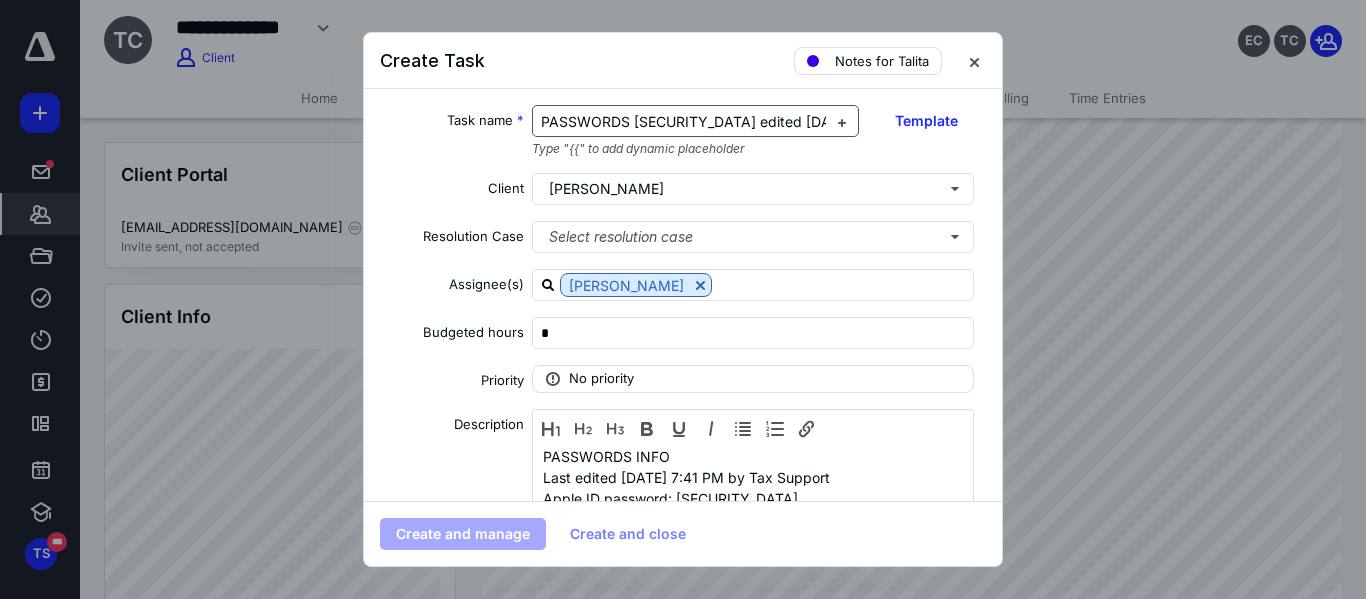click on "PASSWORDS INFOLast edited July 10, 2025 at 7:41 PM by Tax SupportApple ID password: Bead667milt768!AT&T password: Bead667milt768! AT&T infos: last name: Camilo  (tem que colocar um "espaco" depois do Camilo, pra dar certo)Created by Tax Support on 7/10/2025" at bounding box center (1528, 121) 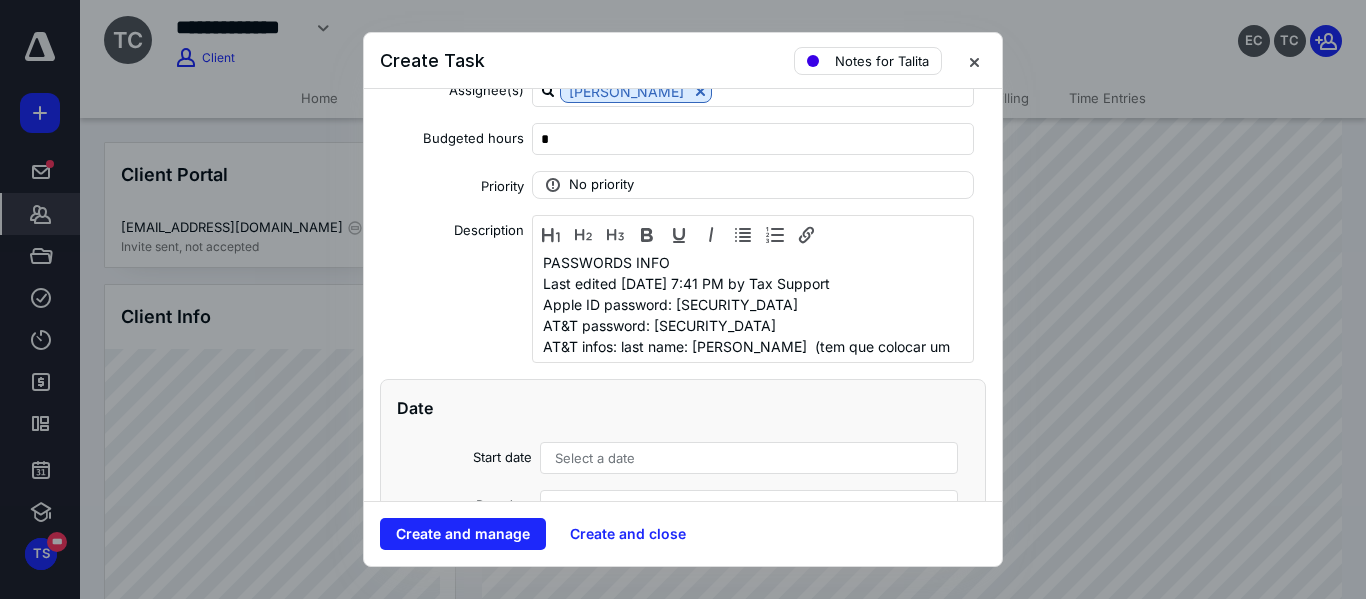 scroll, scrollTop: 500, scrollLeft: 0, axis: vertical 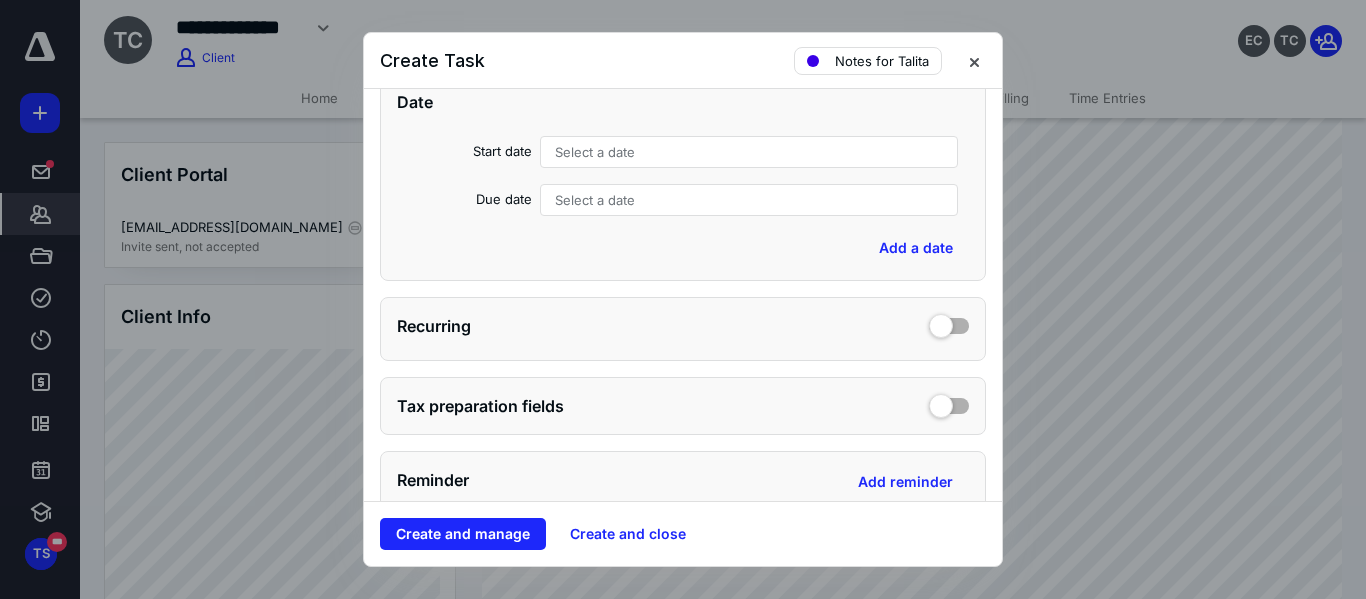click on "Date Start date Select a date Due date Select a date Add a date" at bounding box center [683, 177] 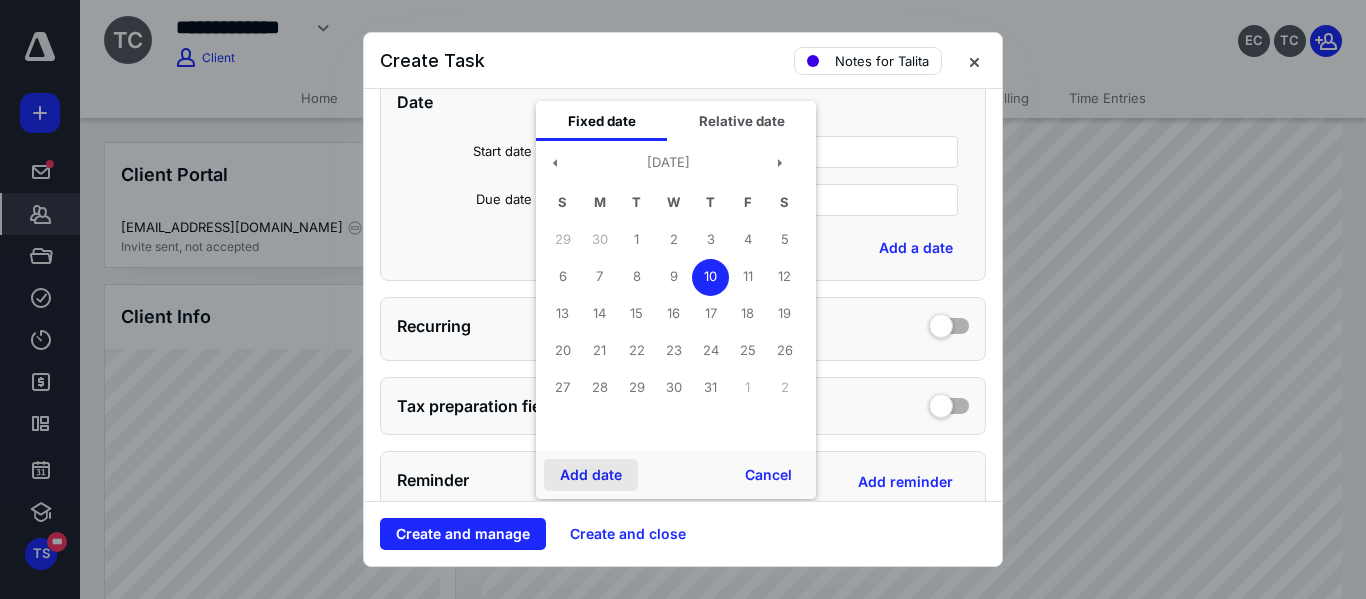 click on "Add date" at bounding box center [591, 475] 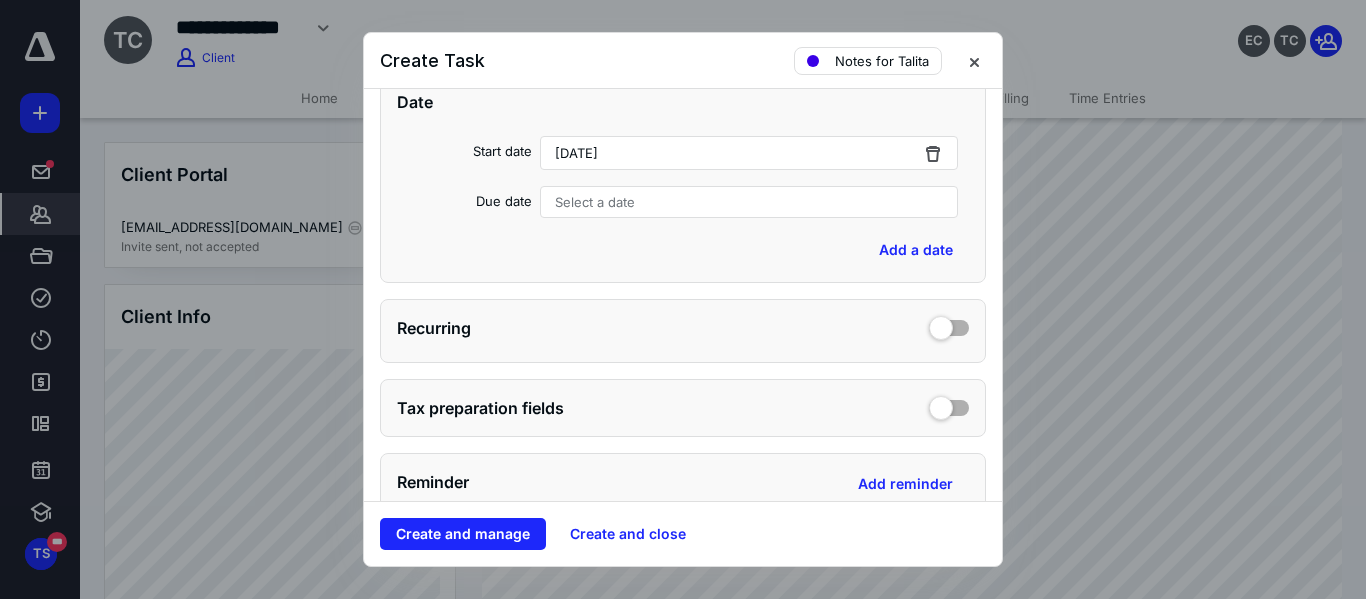 click on "Select a date" at bounding box center (749, 202) 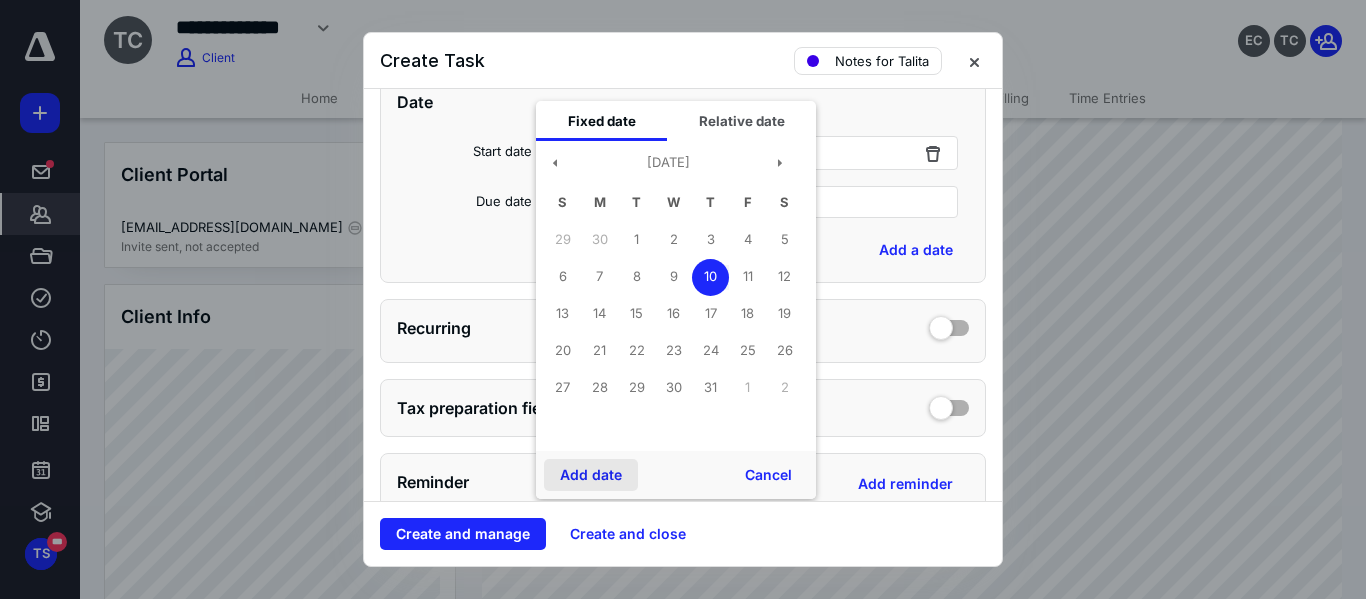 click on "Add date" at bounding box center [591, 475] 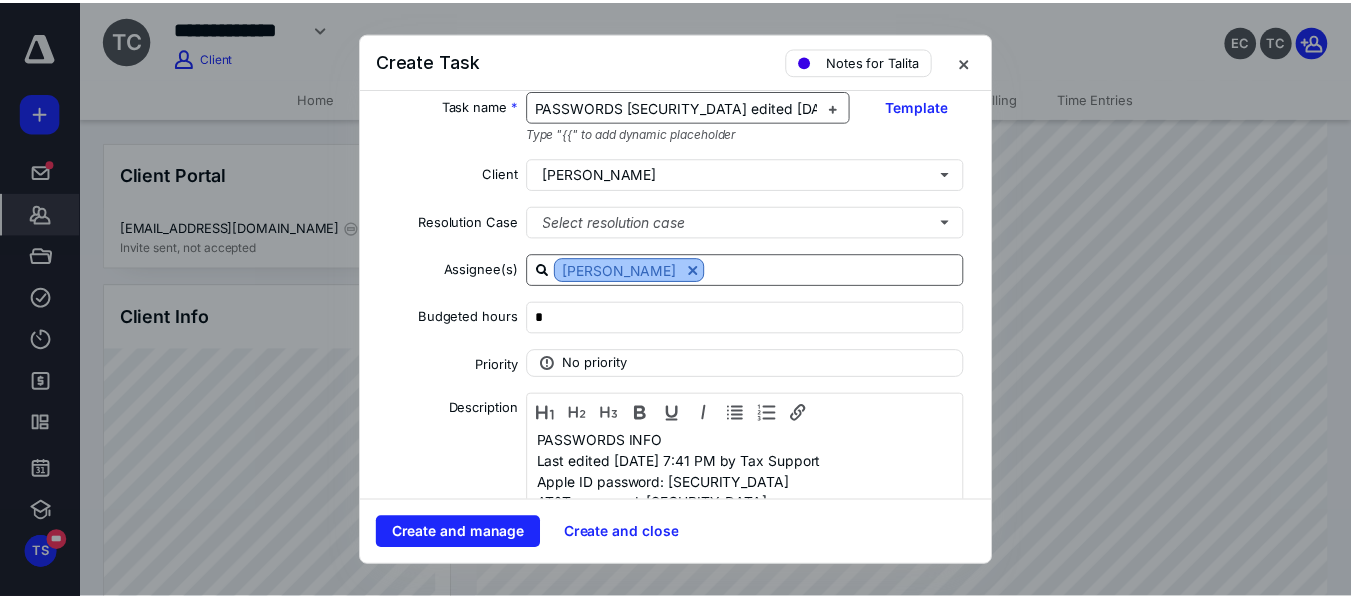 scroll, scrollTop: 0, scrollLeft: 0, axis: both 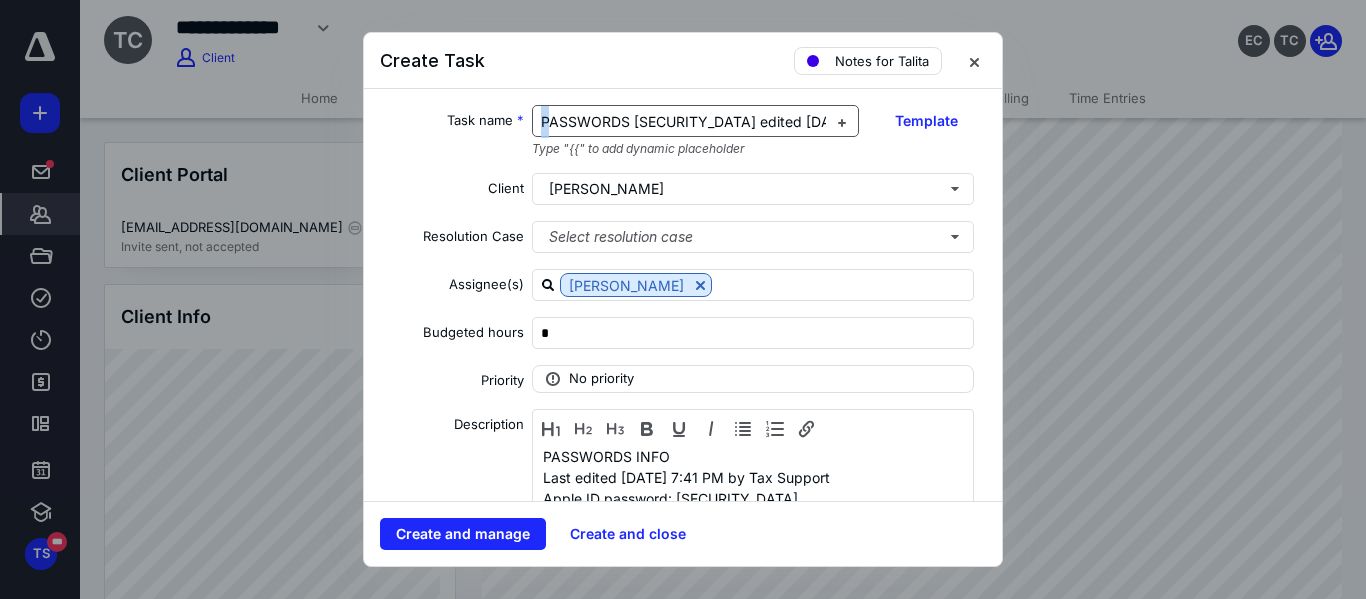 click on "PASSWORDS INFOLast edited July 10, 2025 at 7:41 PM by Tax SupportApple ID password: Bead667milt768!" at bounding box center (684, 122) 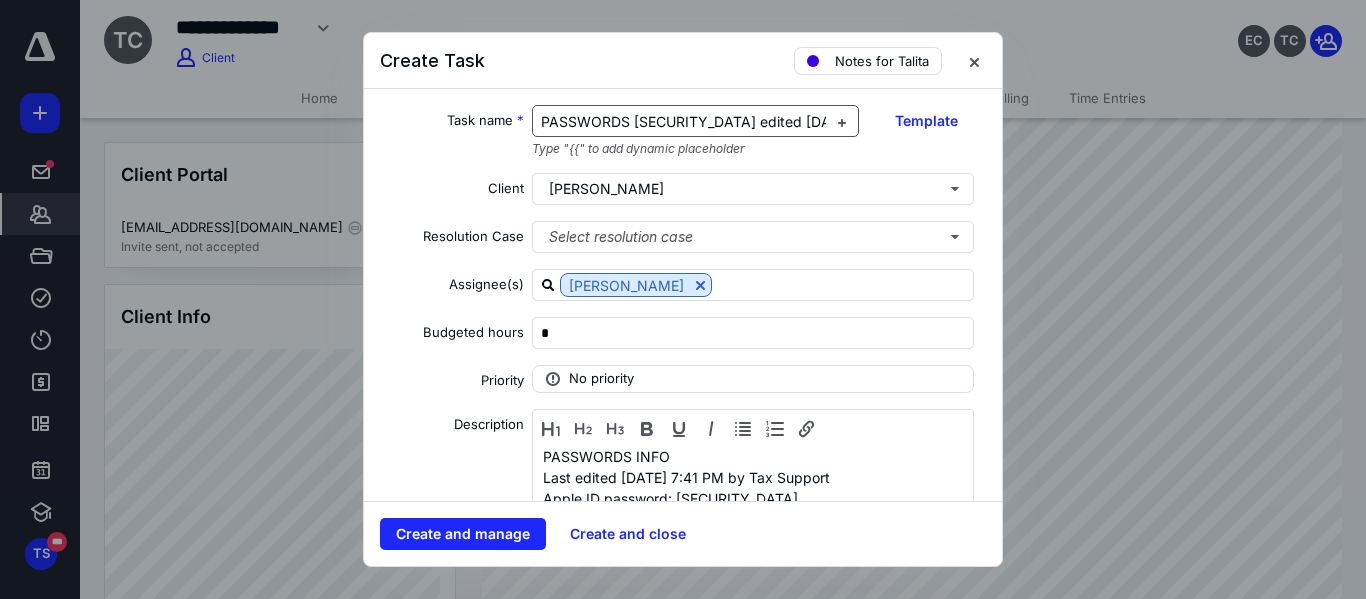 type 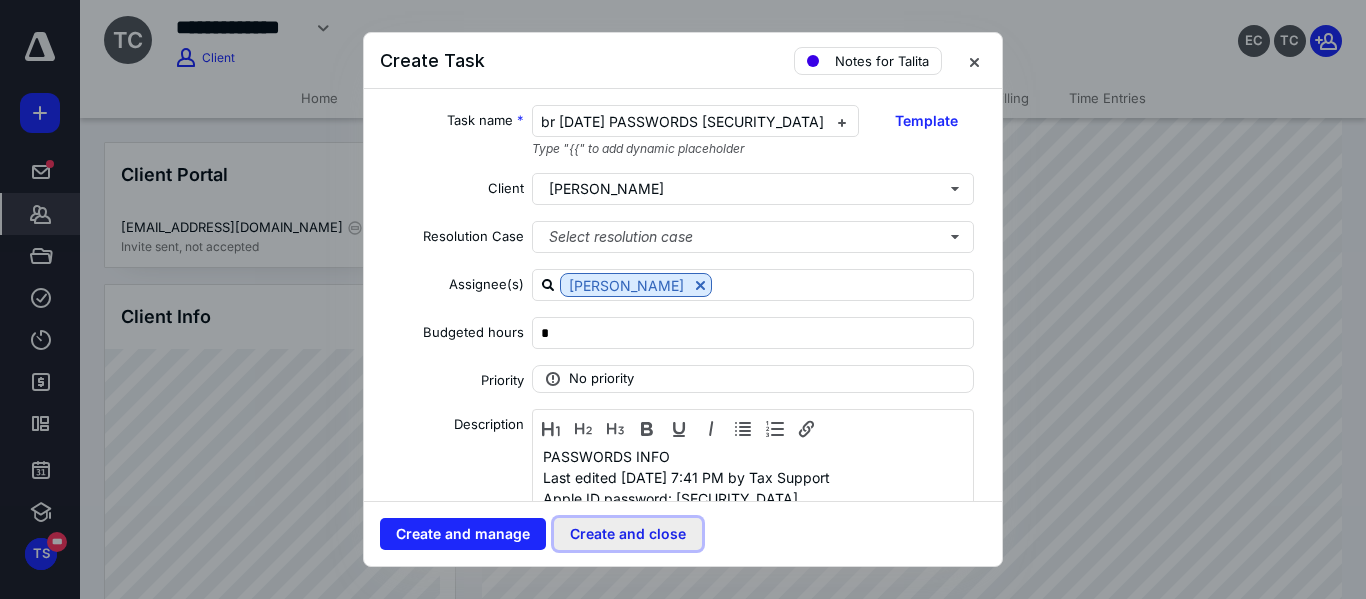 click on "Create and close" at bounding box center (628, 534) 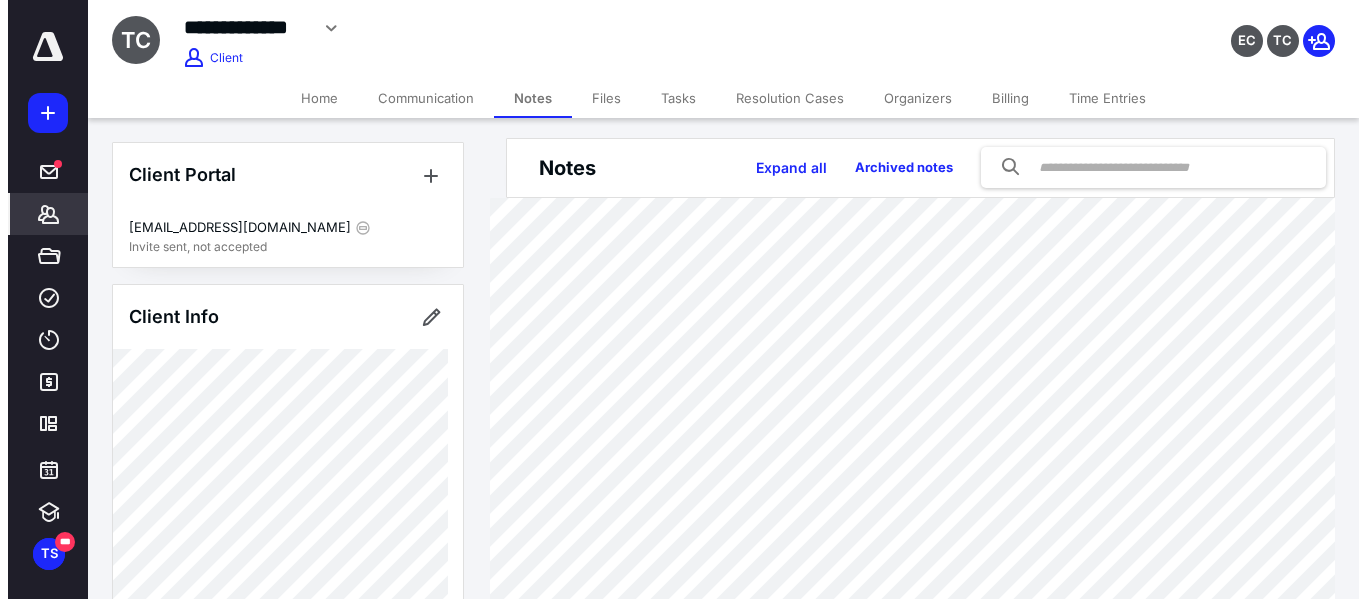 scroll, scrollTop: 0, scrollLeft: 0, axis: both 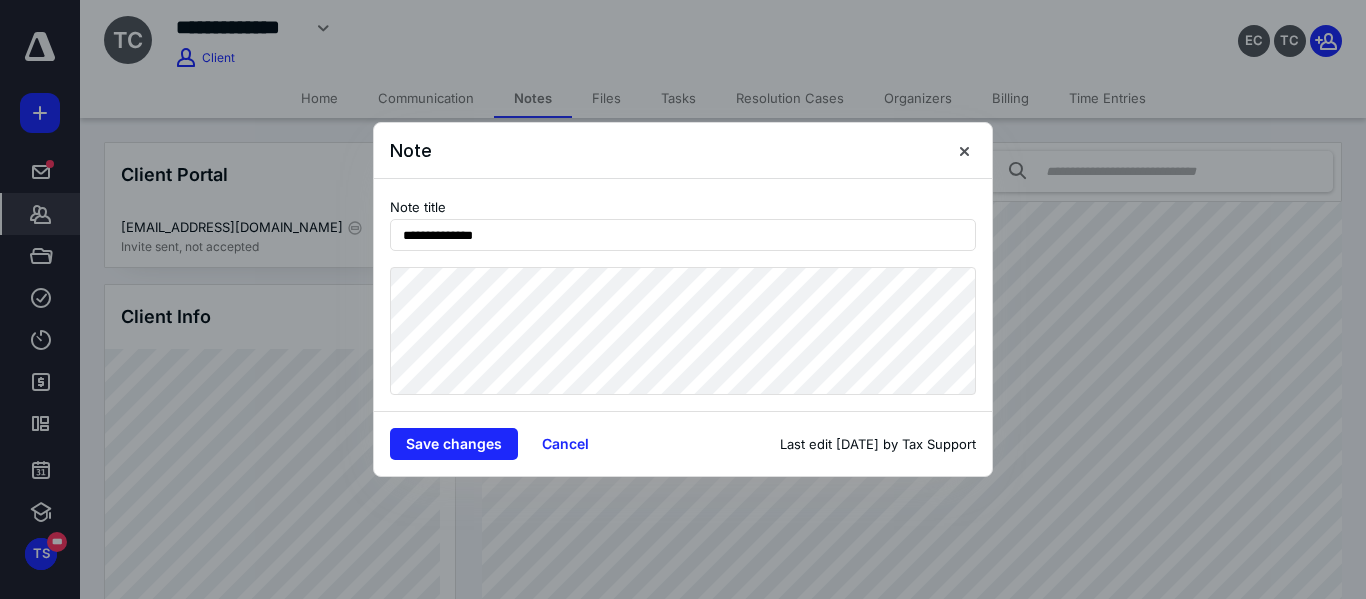 click on "**********" at bounding box center (683, 299) 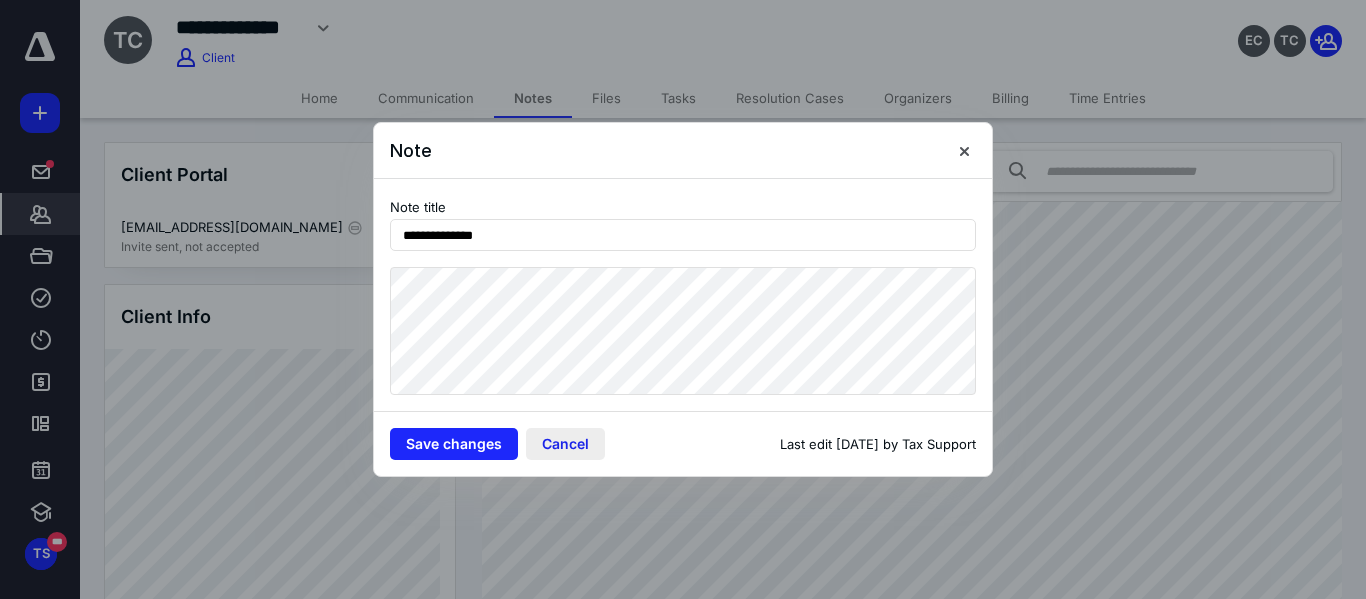 click on "Cancel" at bounding box center (565, 444) 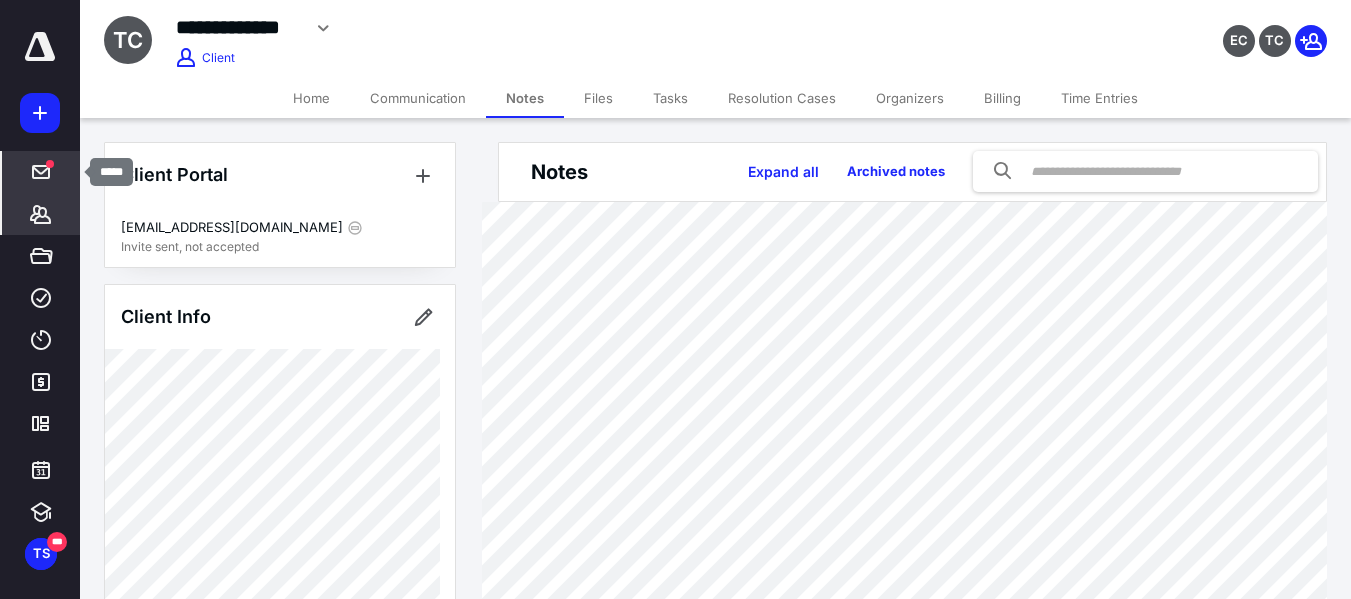 click at bounding box center [50, 164] 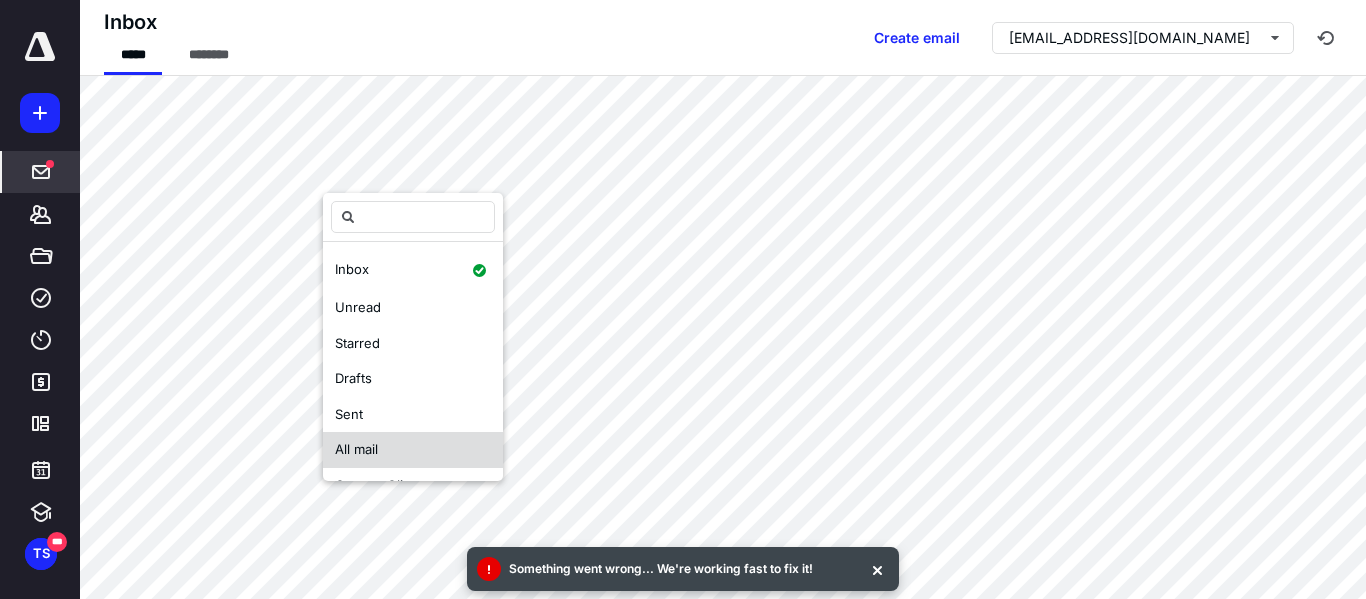 click on "All mail" at bounding box center (356, 450) 